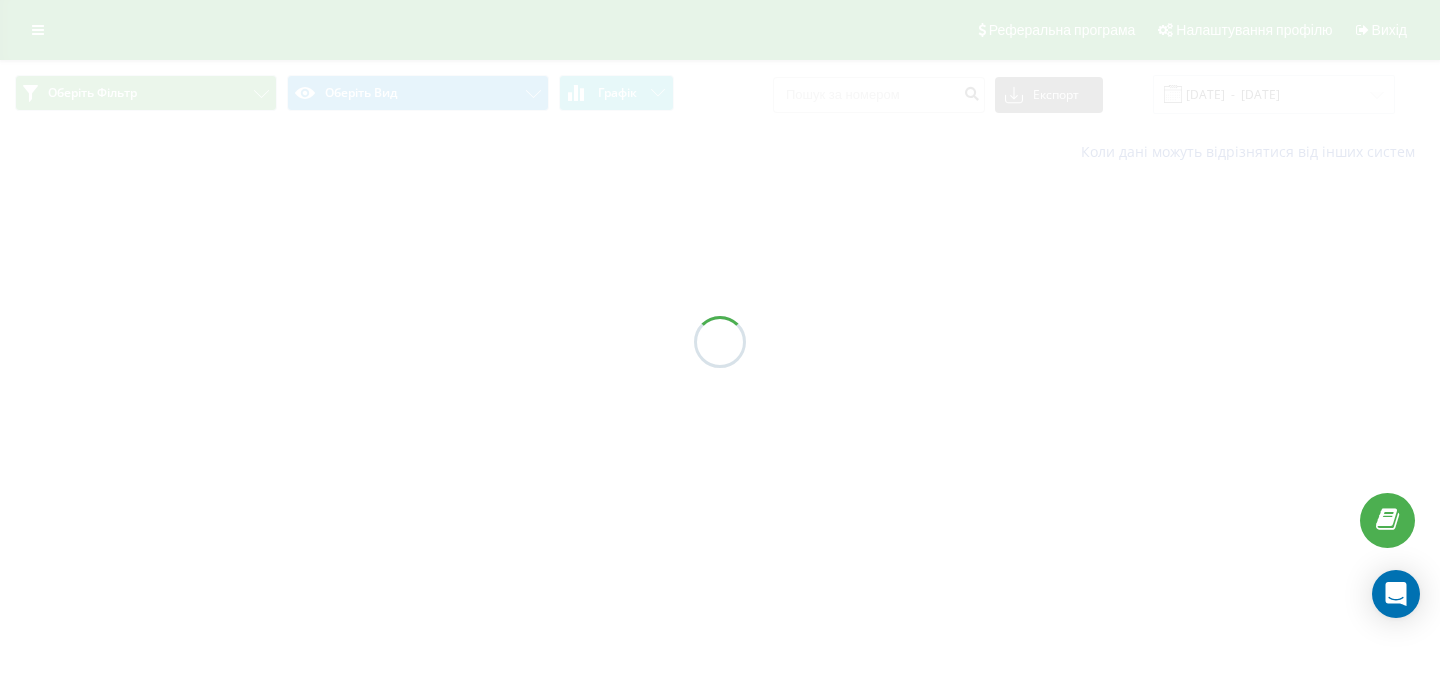 scroll, scrollTop: 0, scrollLeft: 0, axis: both 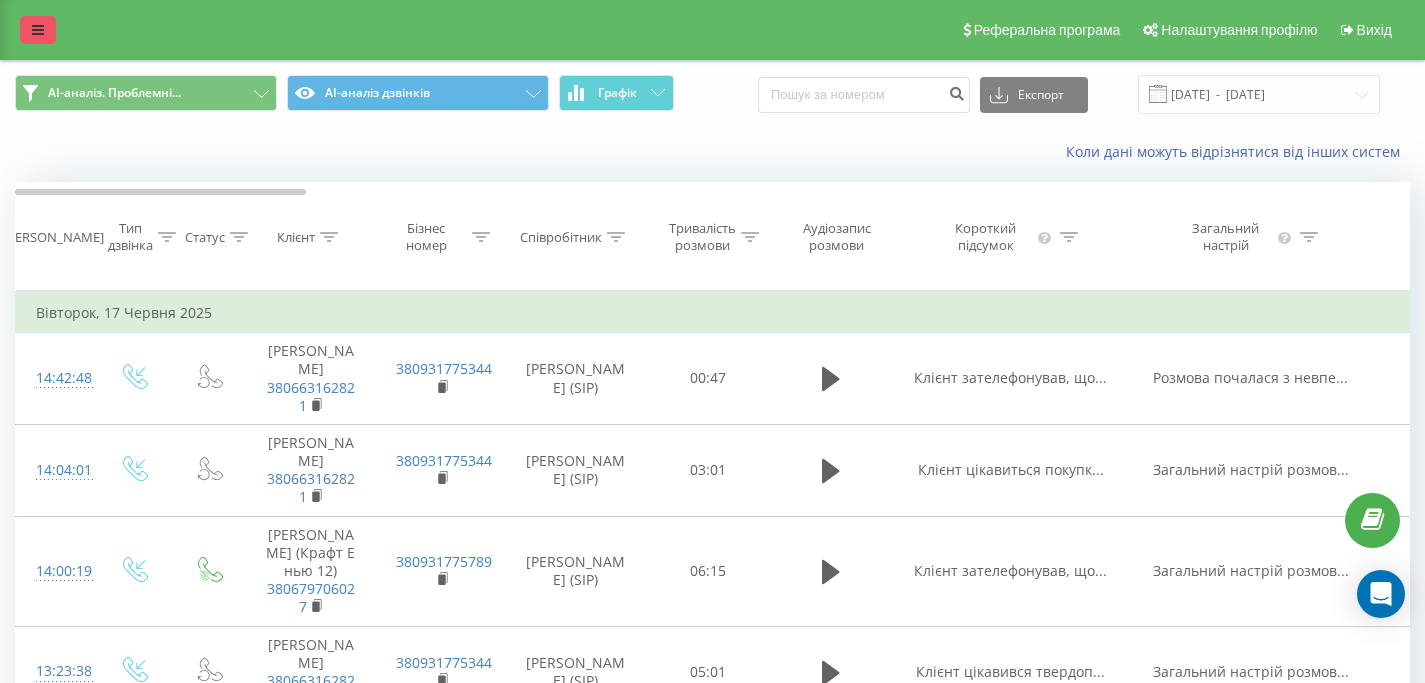 click at bounding box center [38, 30] 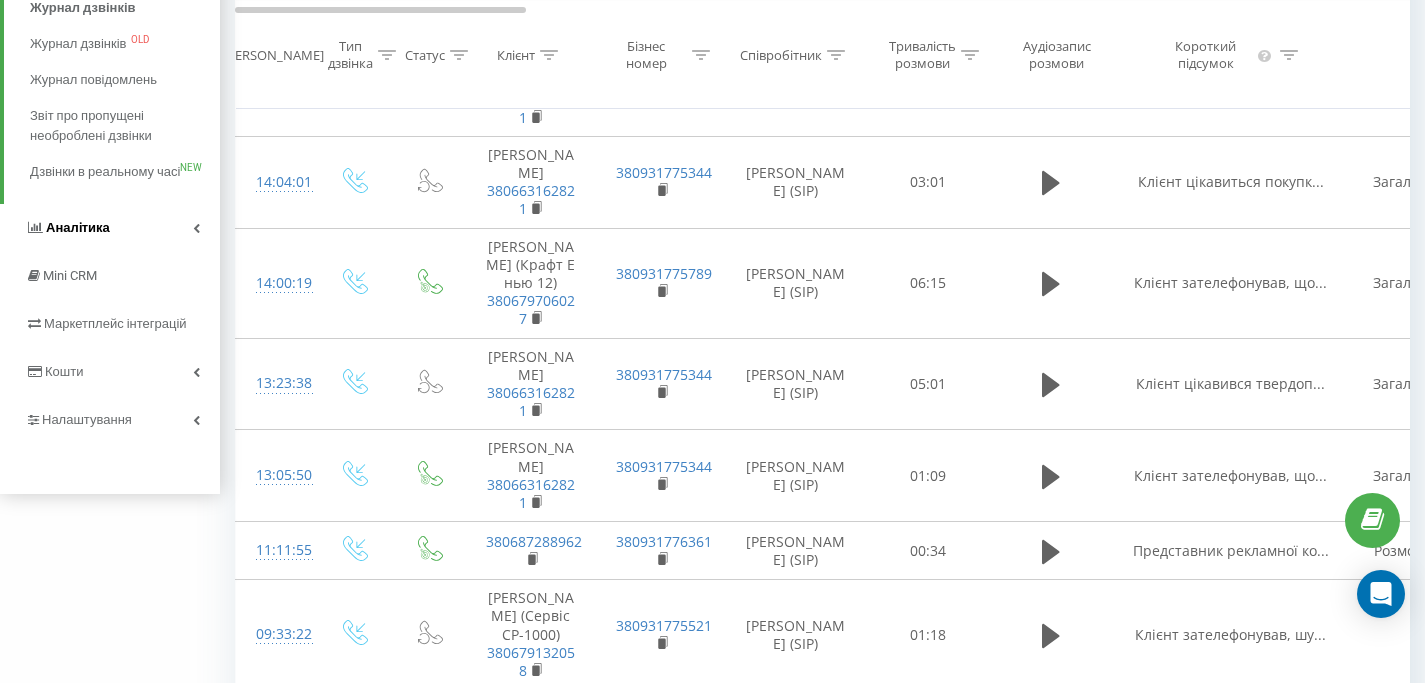 scroll, scrollTop: 396, scrollLeft: 0, axis: vertical 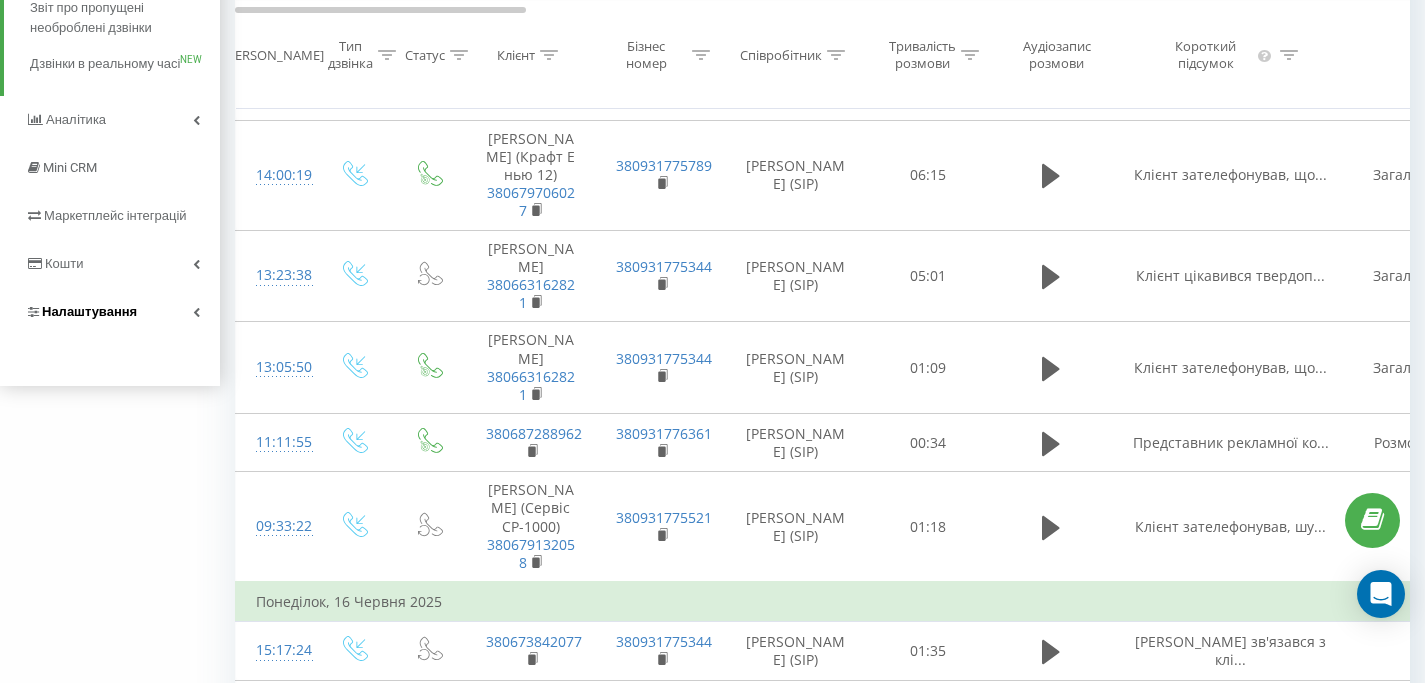 click on "Налаштування" at bounding box center (89, 311) 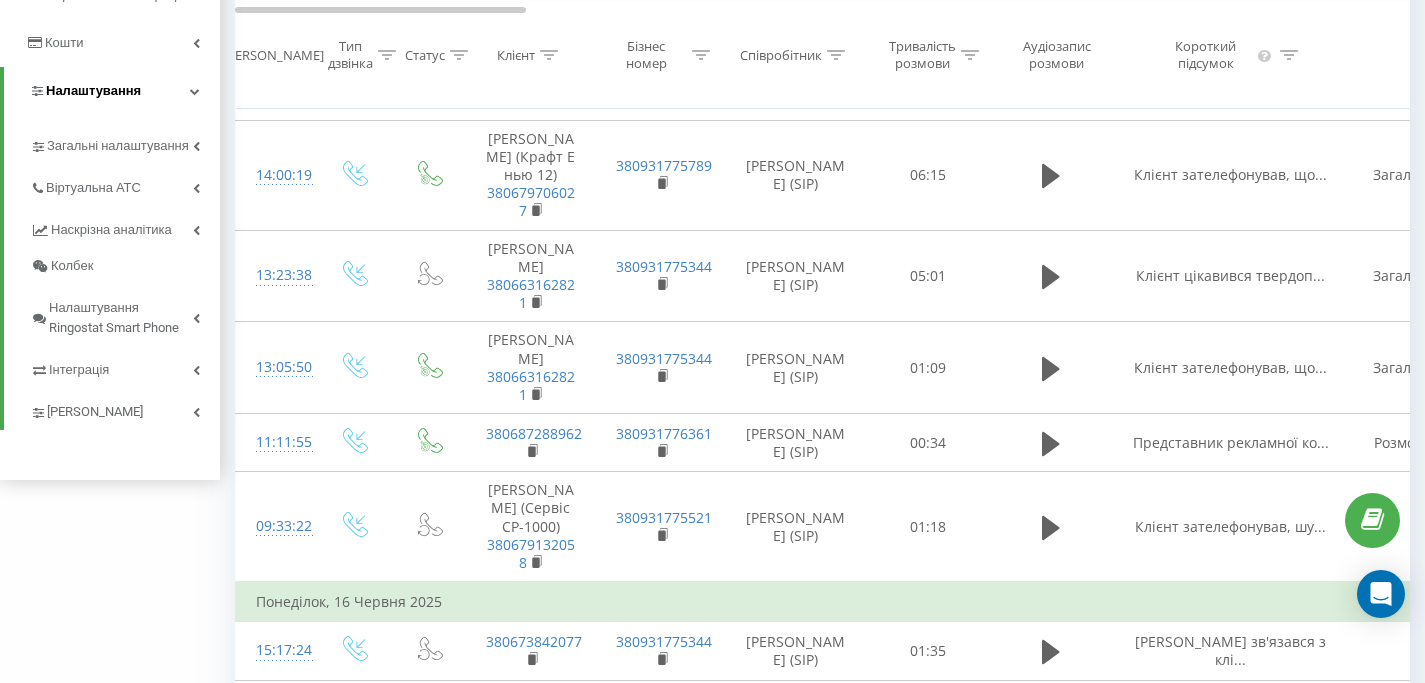 scroll, scrollTop: 175, scrollLeft: 0, axis: vertical 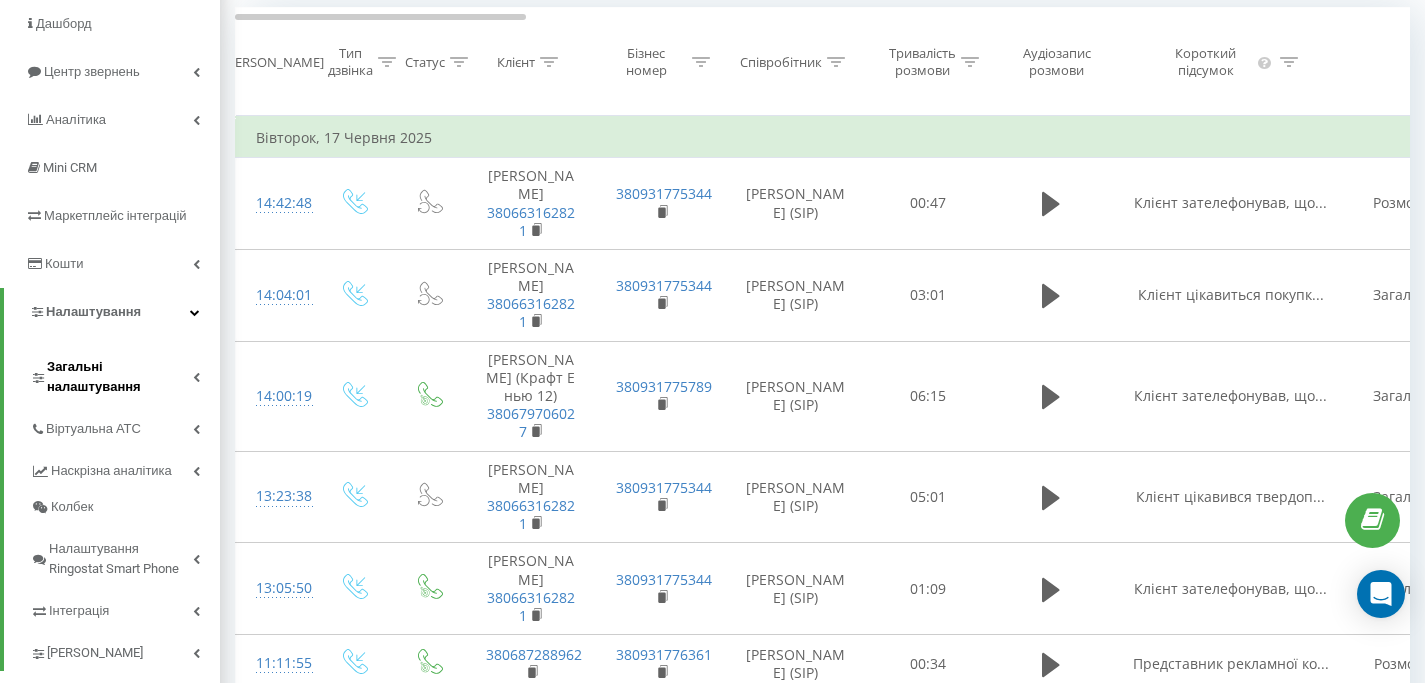 click on "Загальні налаштування" at bounding box center (120, 377) 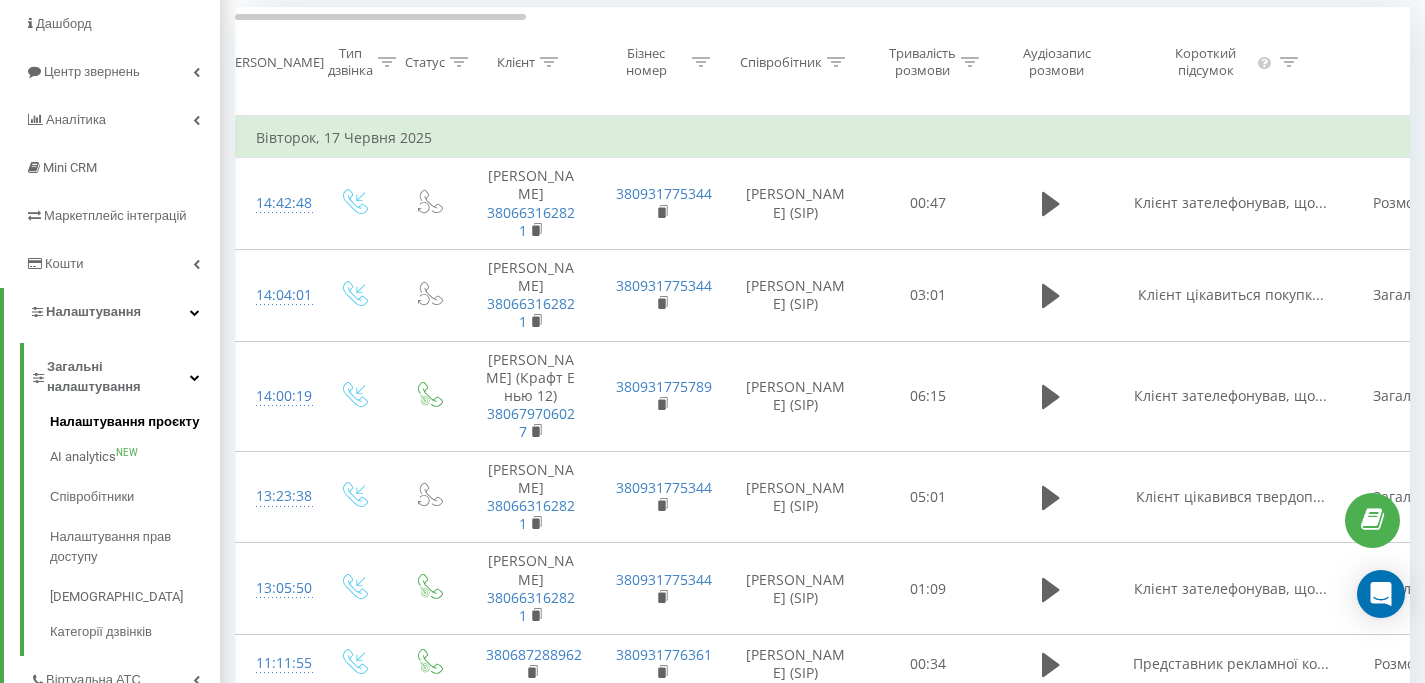 click on "Налаштування проєкту" at bounding box center [135, 424] 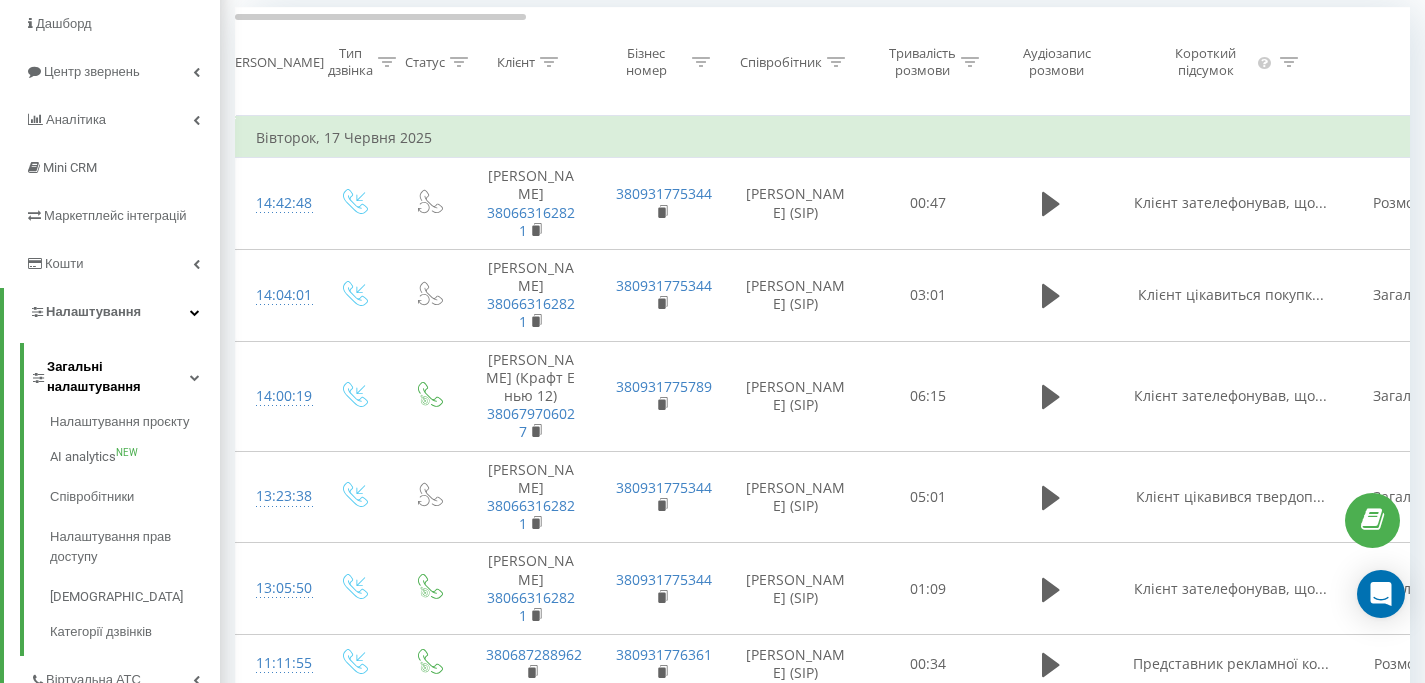 scroll, scrollTop: 189, scrollLeft: 0, axis: vertical 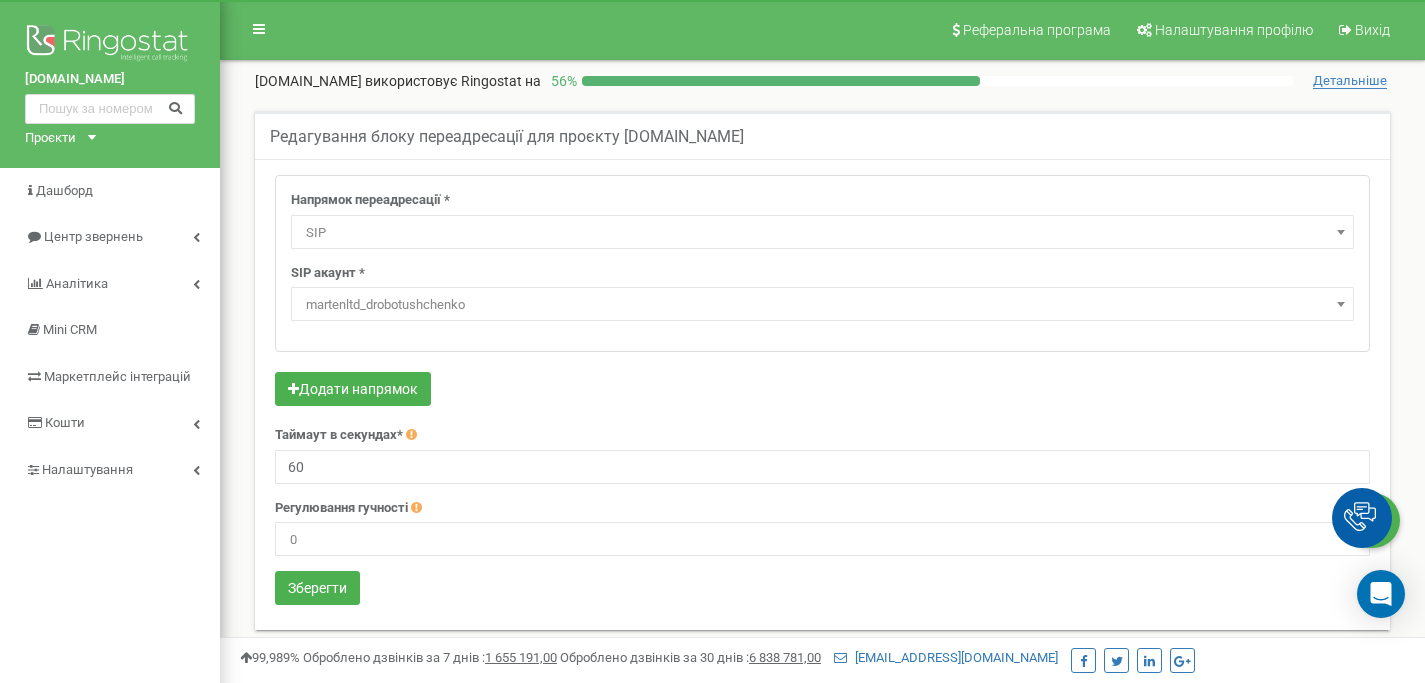select on "SIP" 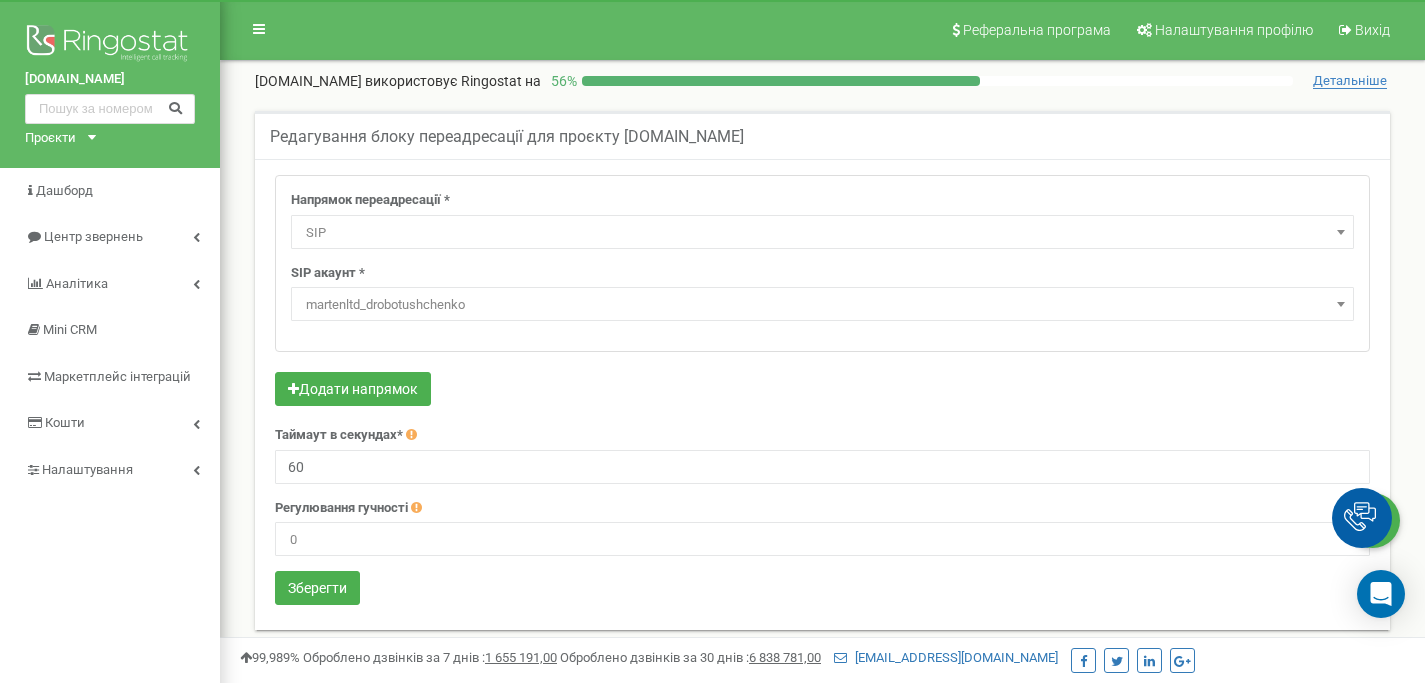 scroll, scrollTop: 0, scrollLeft: 0, axis: both 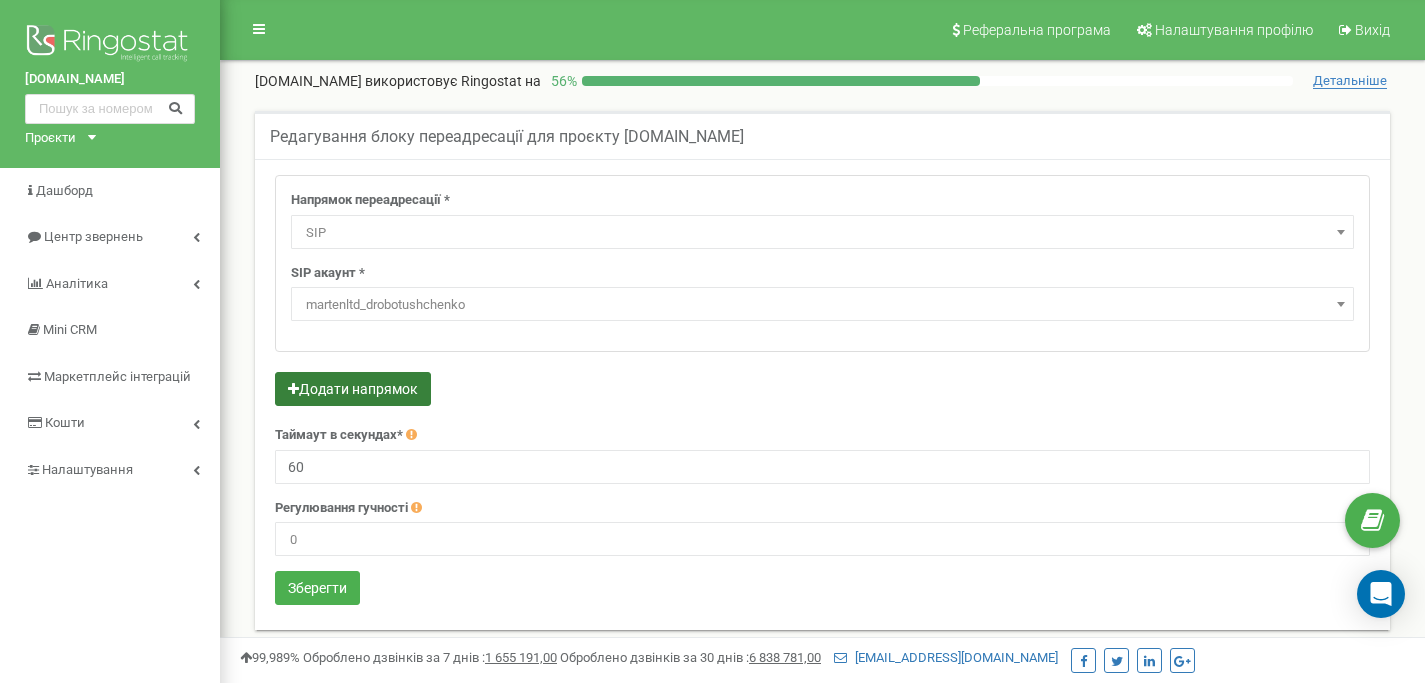 click on "Додати напрямок" at bounding box center [353, 389] 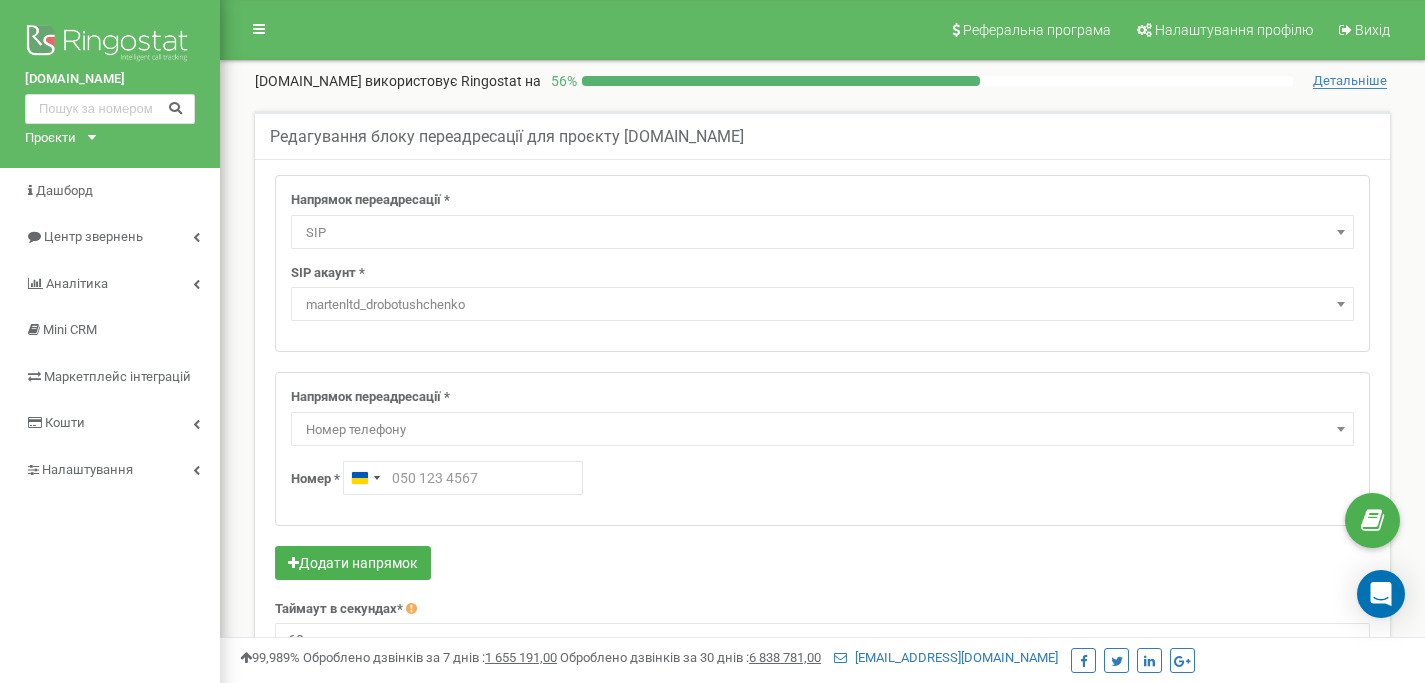 click on "Номер телефону" at bounding box center [822, 430] 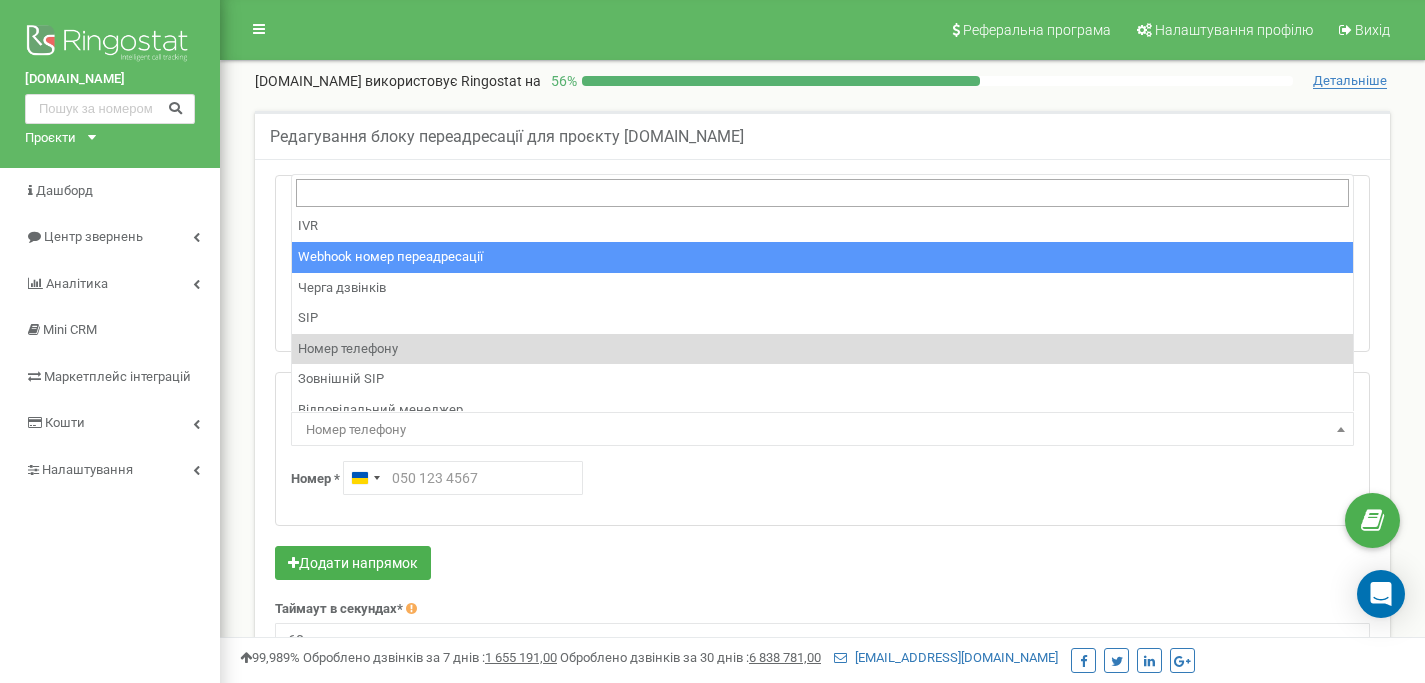 scroll, scrollTop: 136, scrollLeft: 0, axis: vertical 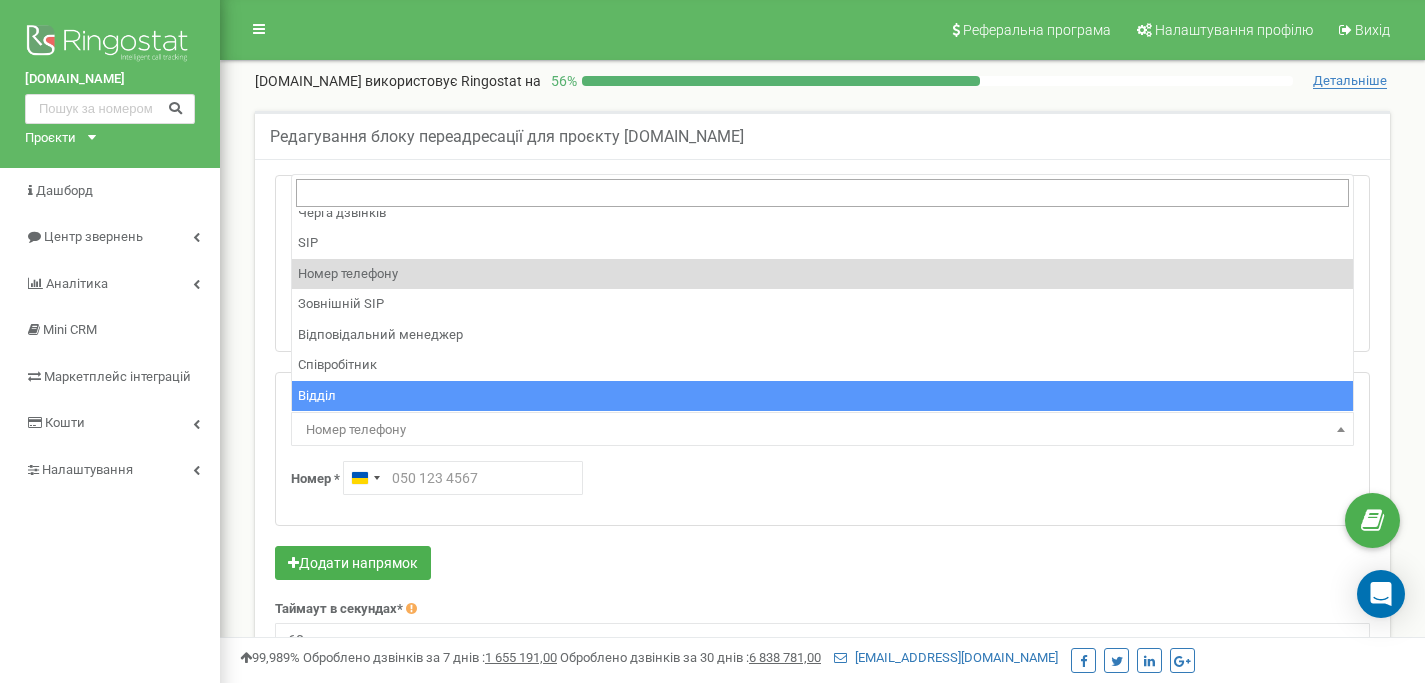 click on "Номер *
Ukraine +380" at bounding box center (822, 478) 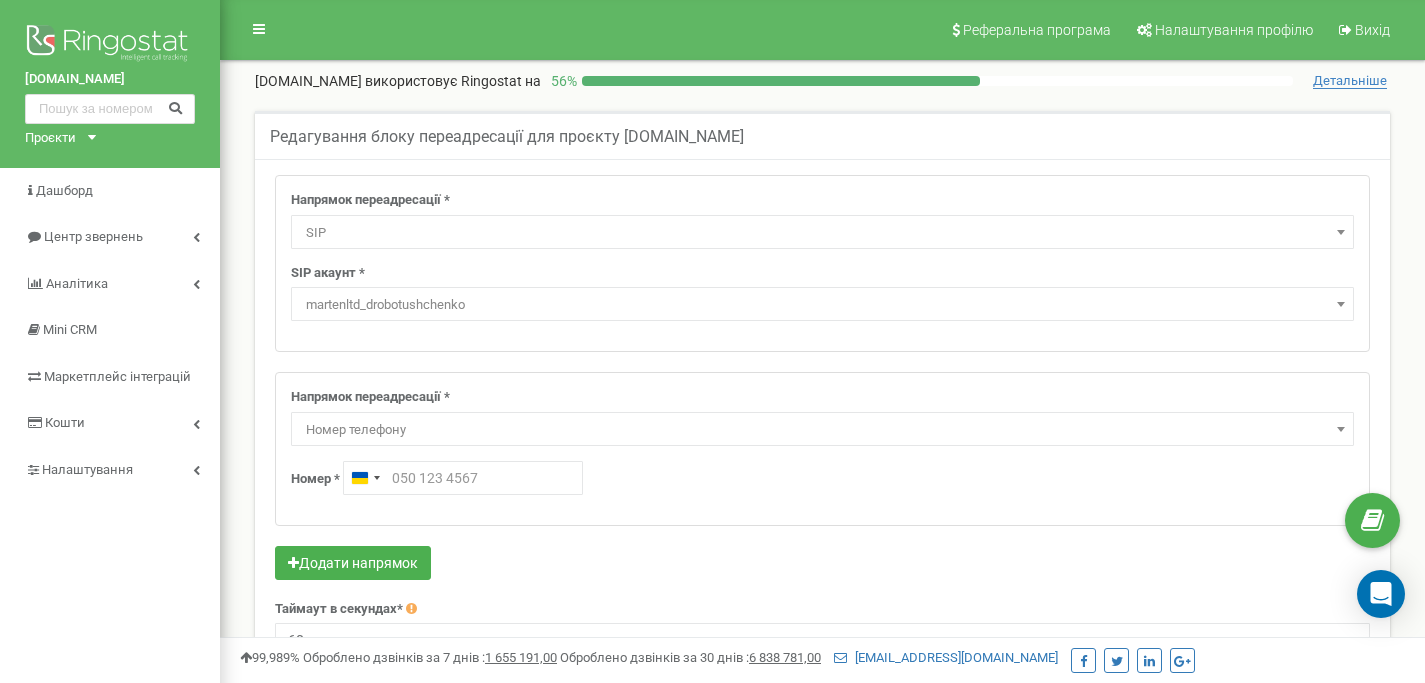 click on "Напрямок переадресації *
Не використовувати
Голосова пошта
IVR
Webhook номер переадресації
Черга дзвінків
SIP
Номер телефону
Зовнішній SIP
Відповідальний менеджер
Співробітник
Відділ
Номер телефону" at bounding box center (822, 417) 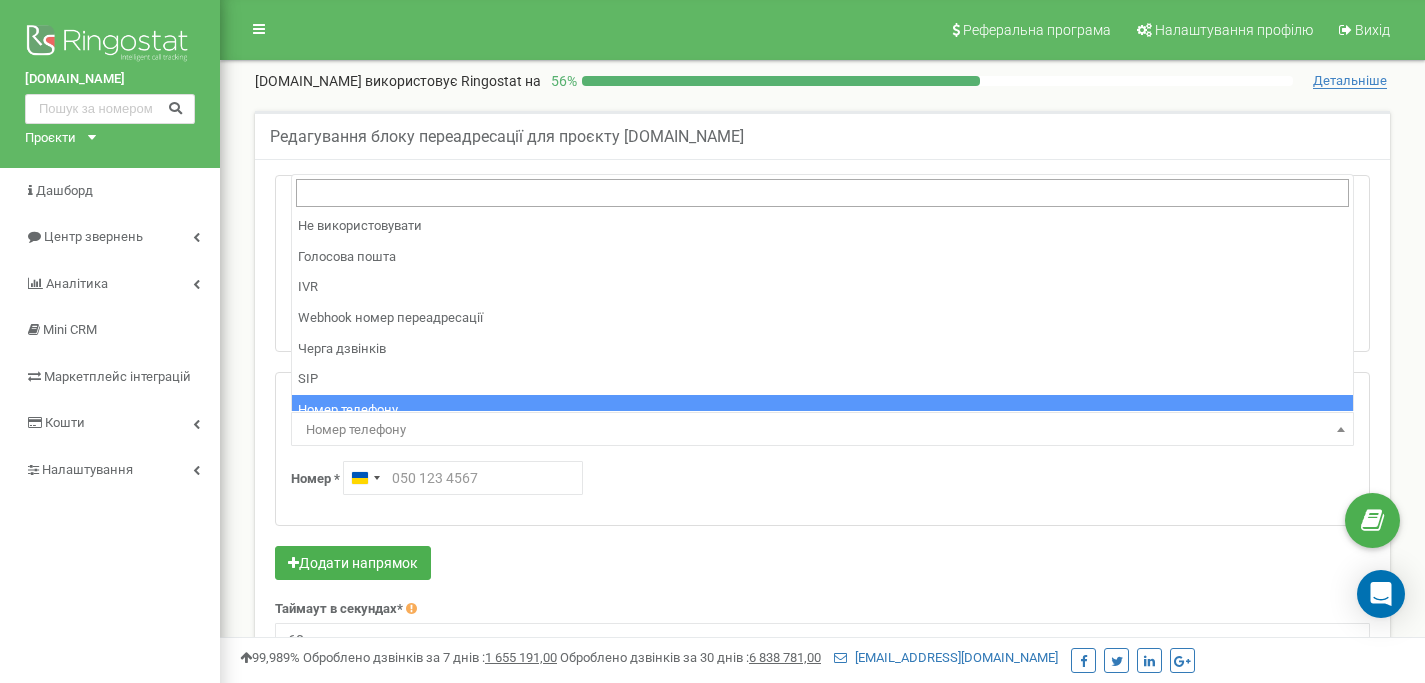 click on "Номер телефону" at bounding box center [822, 430] 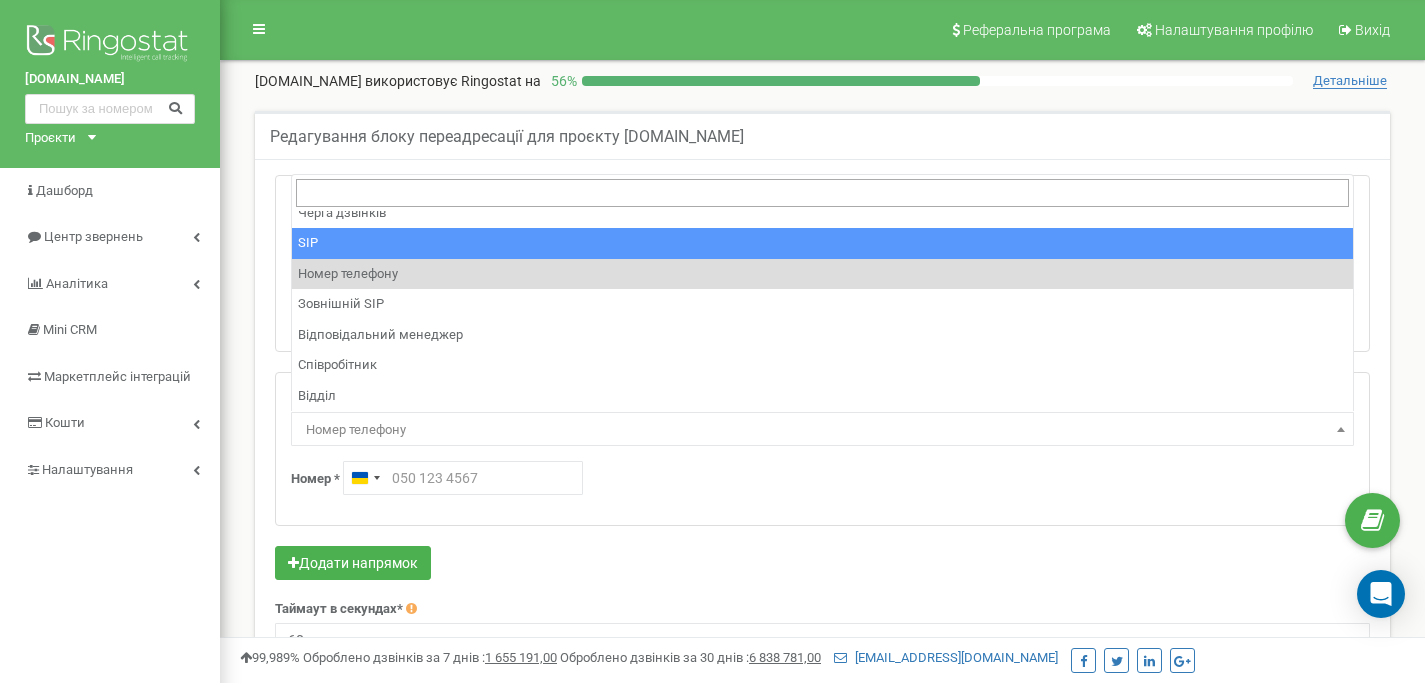 select on "SIP" 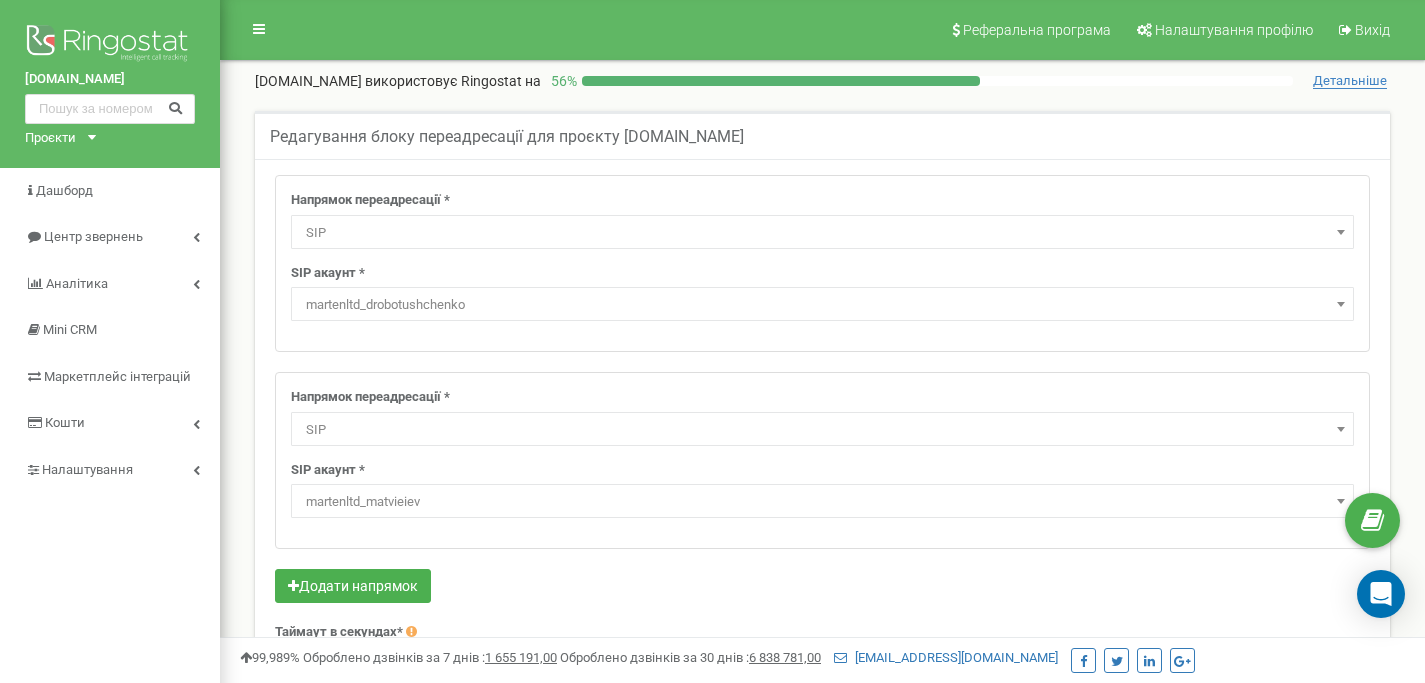 click on "martenltd_matvieiev" at bounding box center [822, 502] 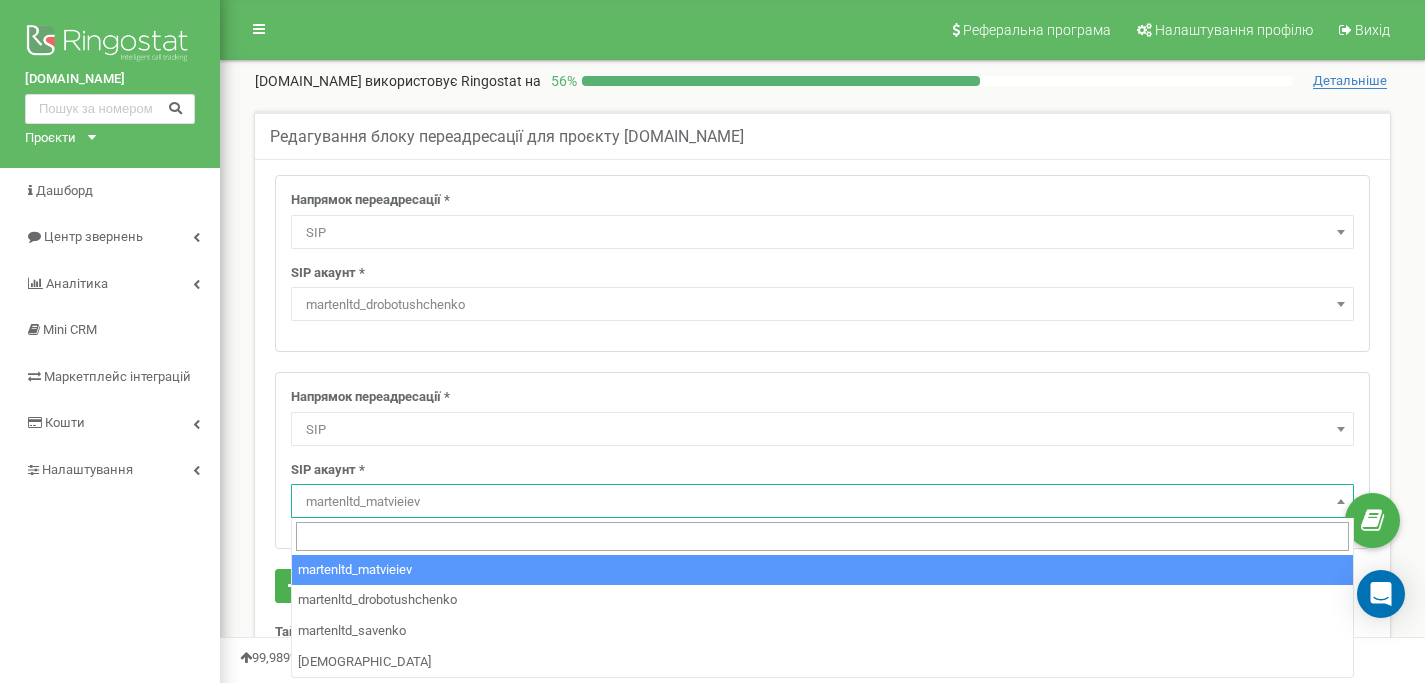 click on "SIP акаунт *
martenltd_matvieiev
martenltd_drobotushchenko
[PERSON_NAME]
martenltd_matvieiev" at bounding box center (822, 490) 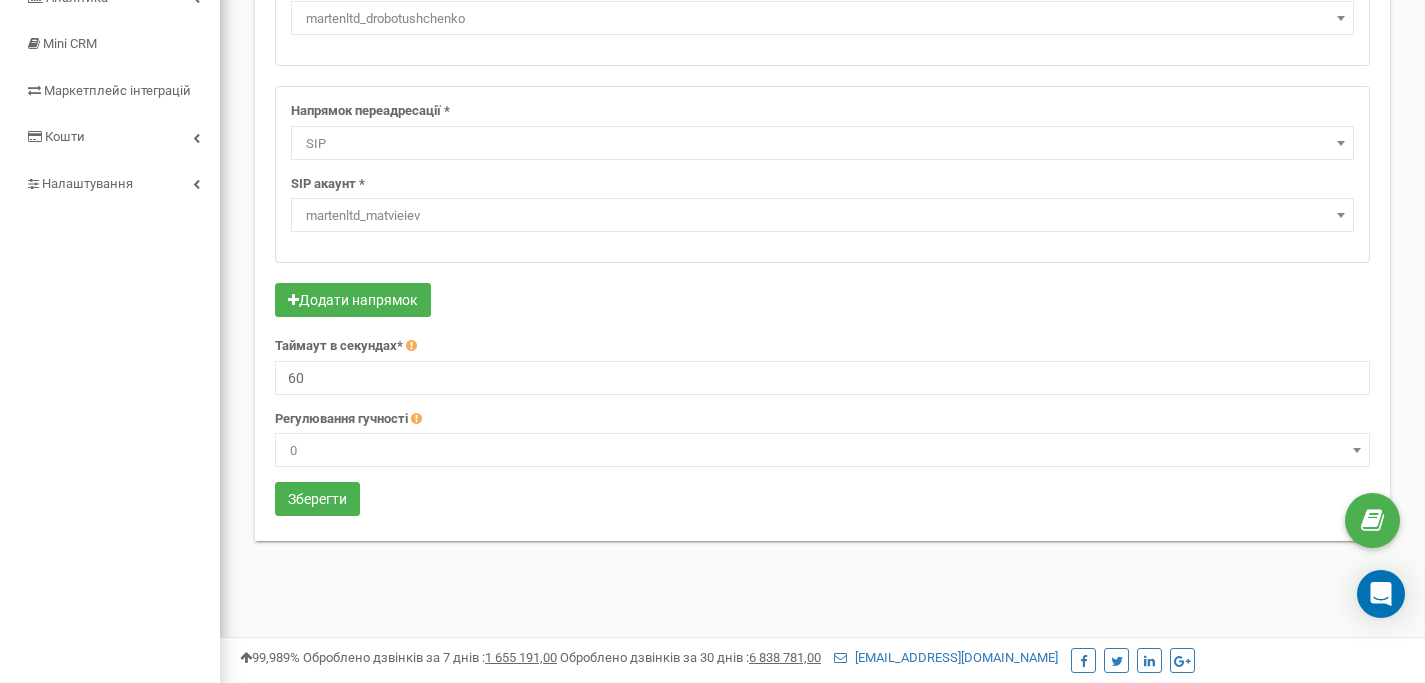 scroll, scrollTop: 331, scrollLeft: 0, axis: vertical 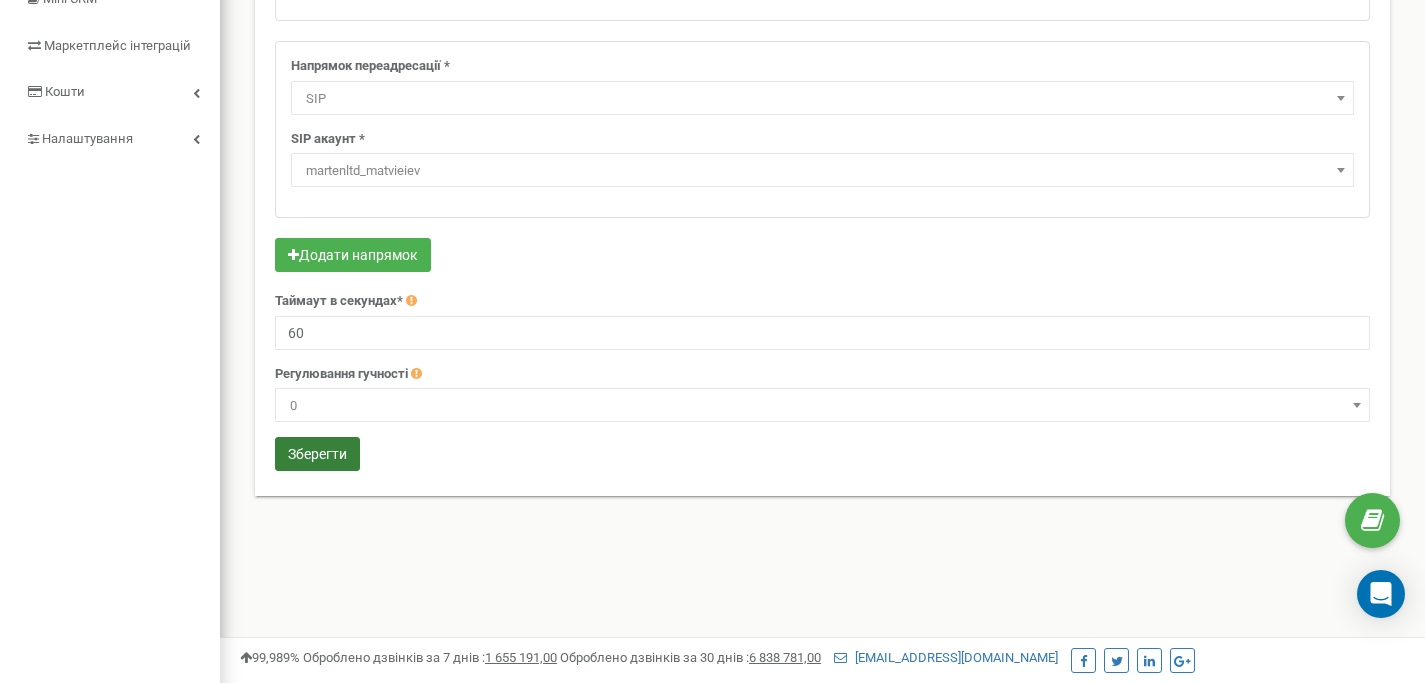drag, startPoint x: 344, startPoint y: 455, endPoint x: 362, endPoint y: 456, distance: 18.027756 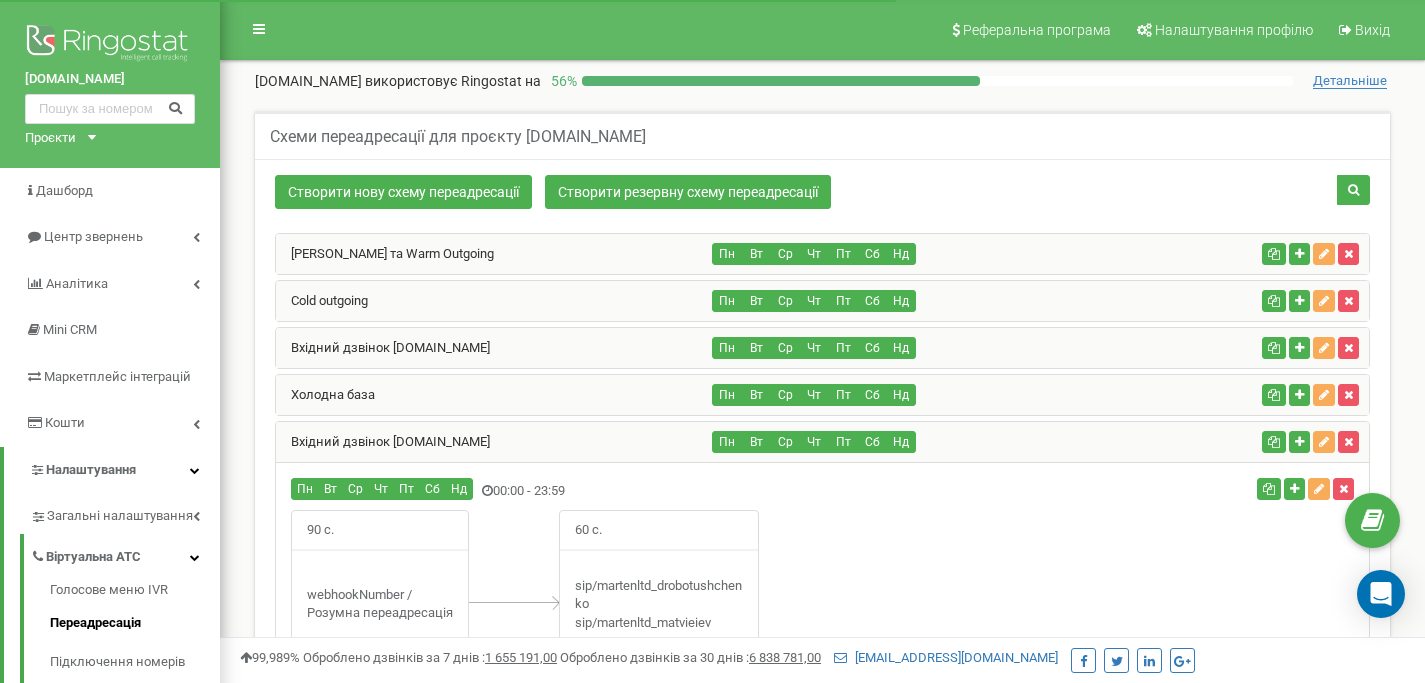 scroll, scrollTop: 457, scrollLeft: 0, axis: vertical 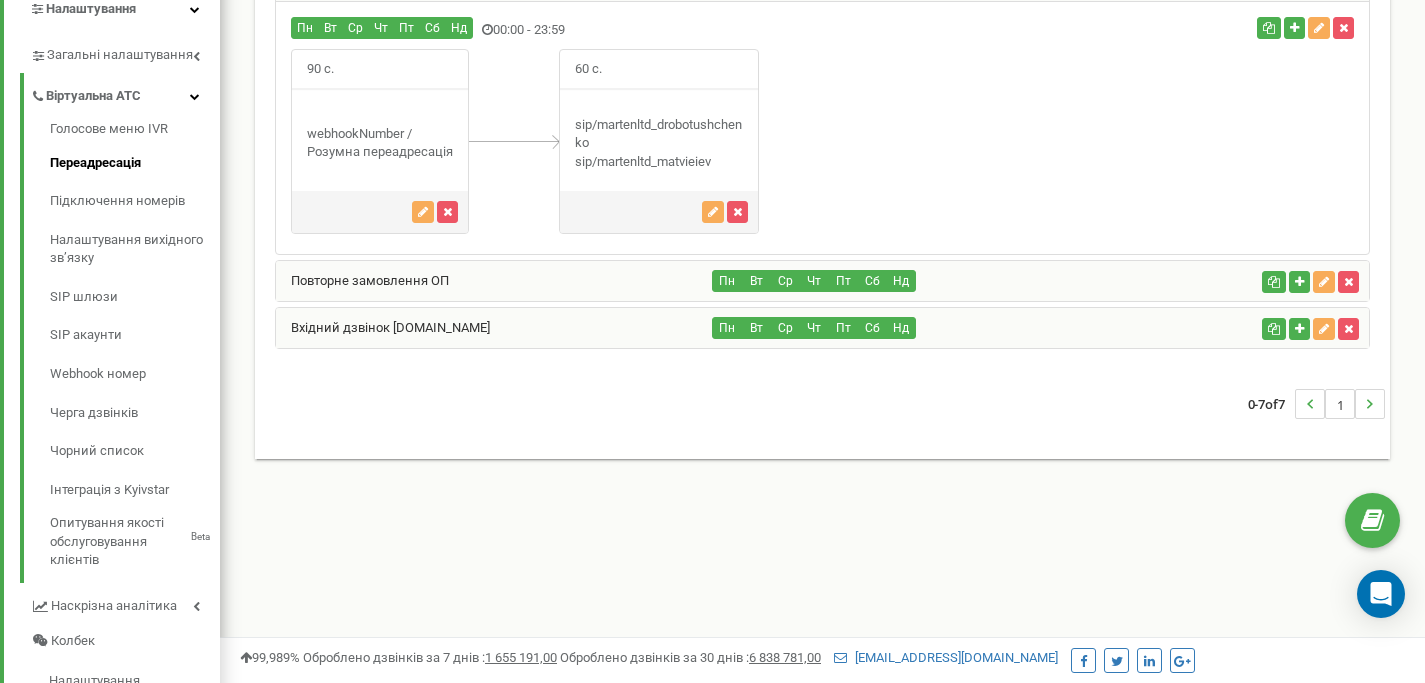 click on "Повторне замовлення ОП" at bounding box center (494, 281) 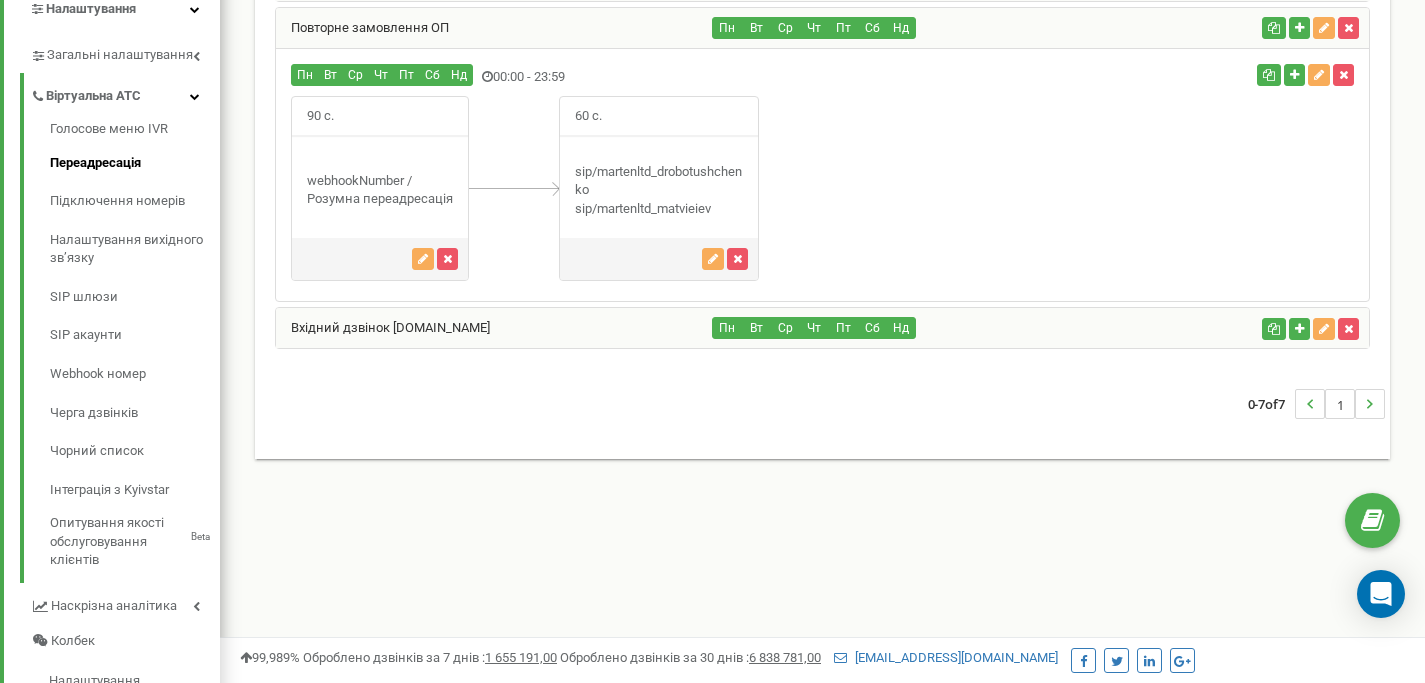 click on "Вхідний дзвінок HeatHub.pro" at bounding box center (494, 328) 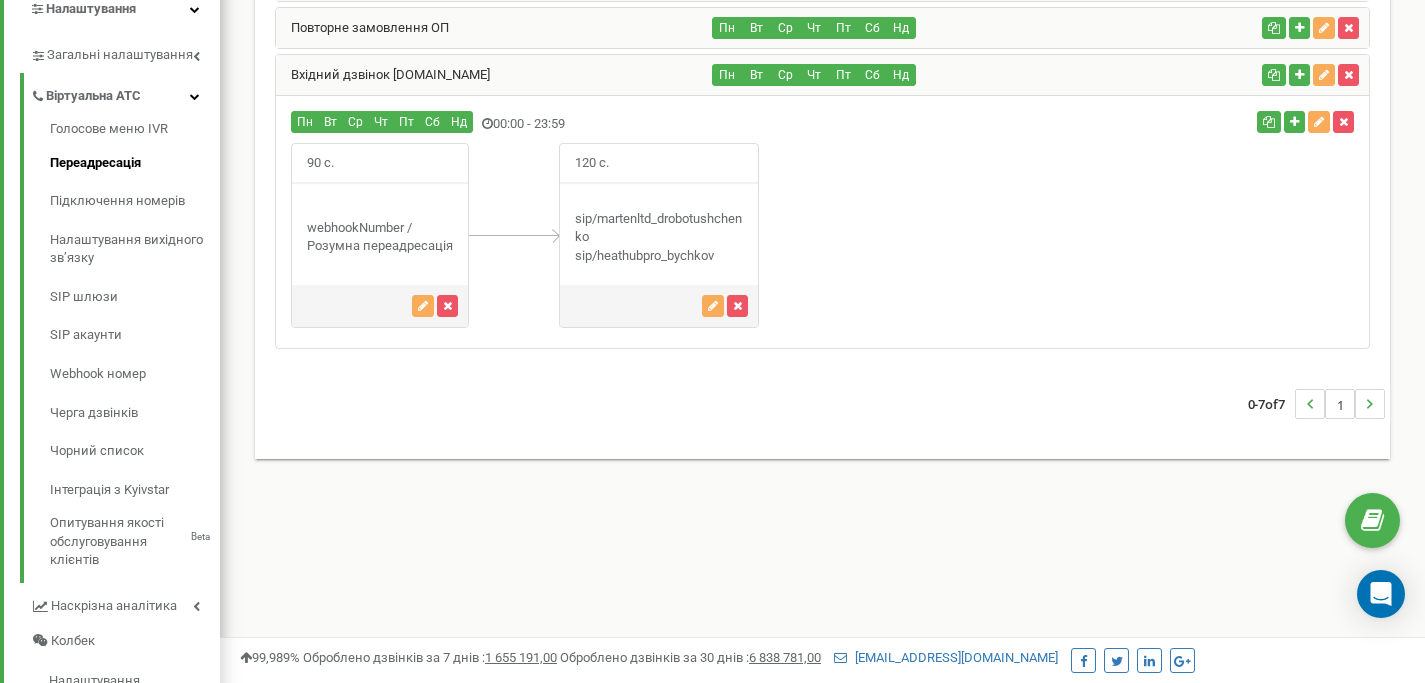 scroll, scrollTop: 286, scrollLeft: 0, axis: vertical 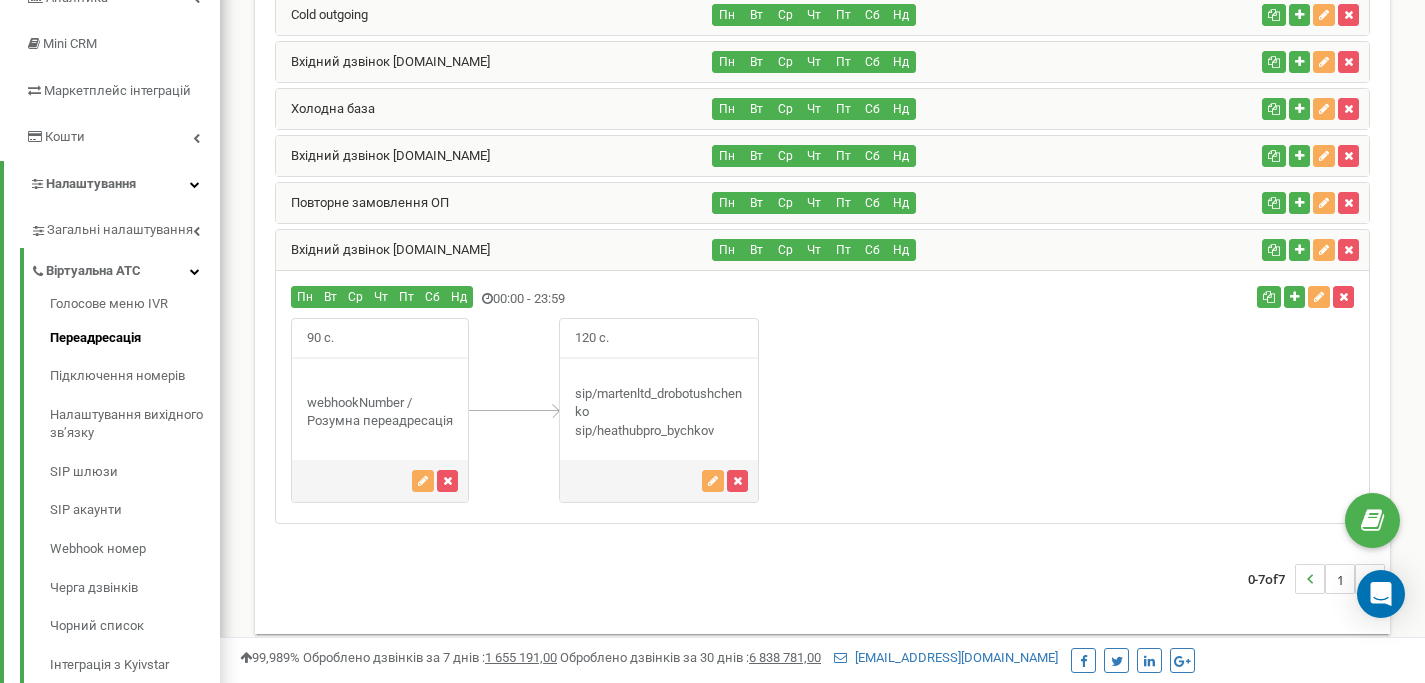 click on "Вхідний дзвінок HeatHub.pro" at bounding box center (494, 250) 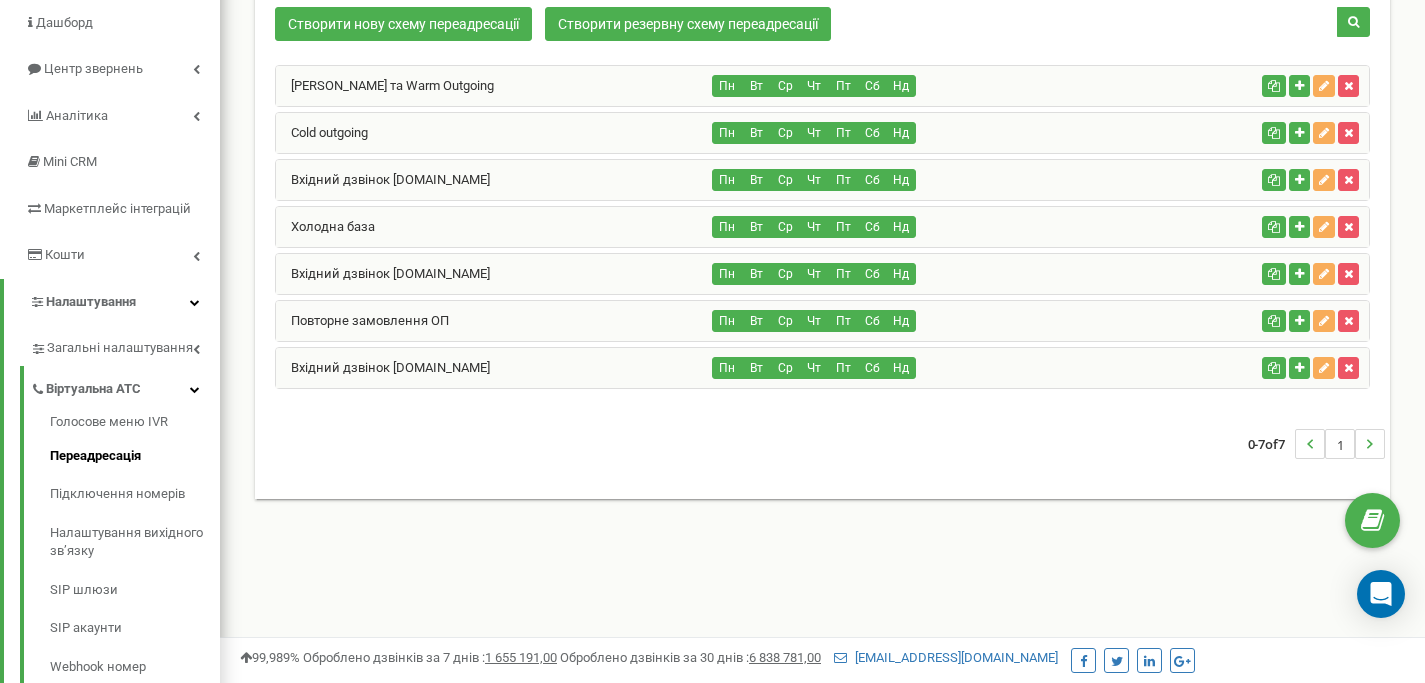 scroll, scrollTop: 116, scrollLeft: 0, axis: vertical 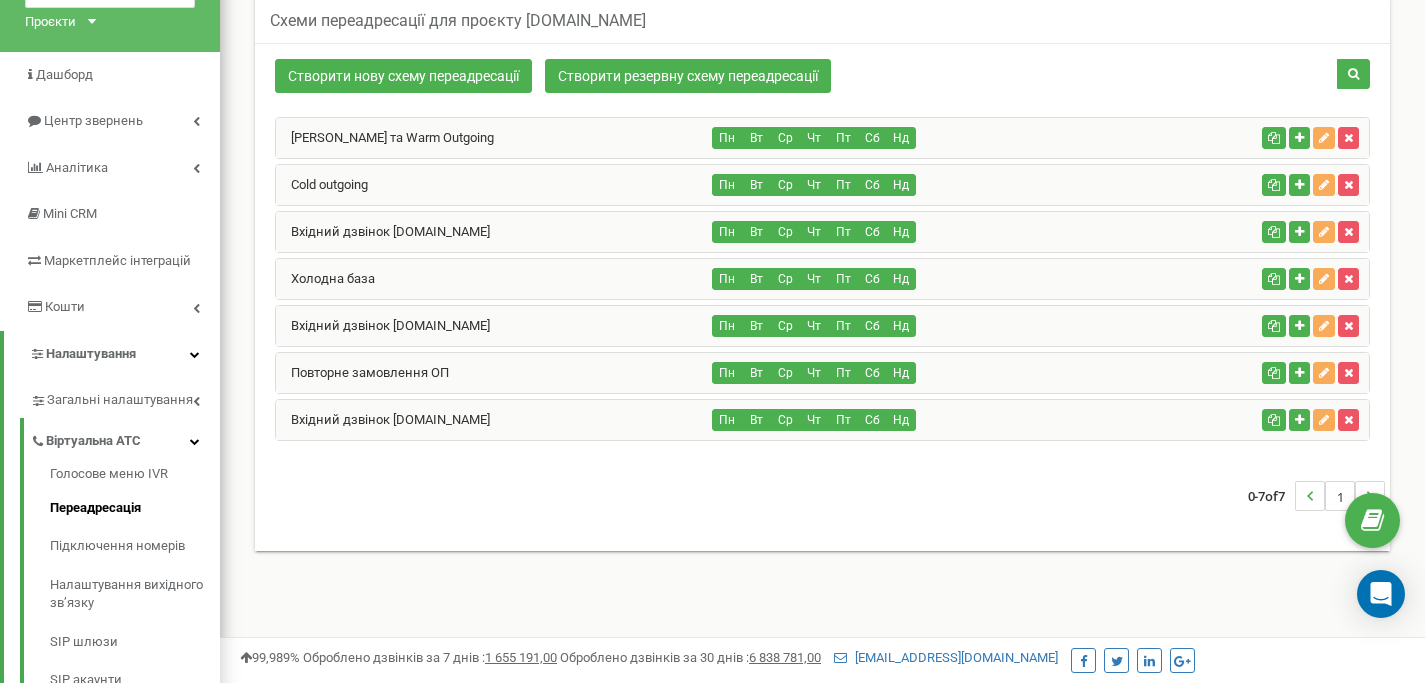click on "Вхідний дзвінок ua.marten.ltd" at bounding box center [494, 232] 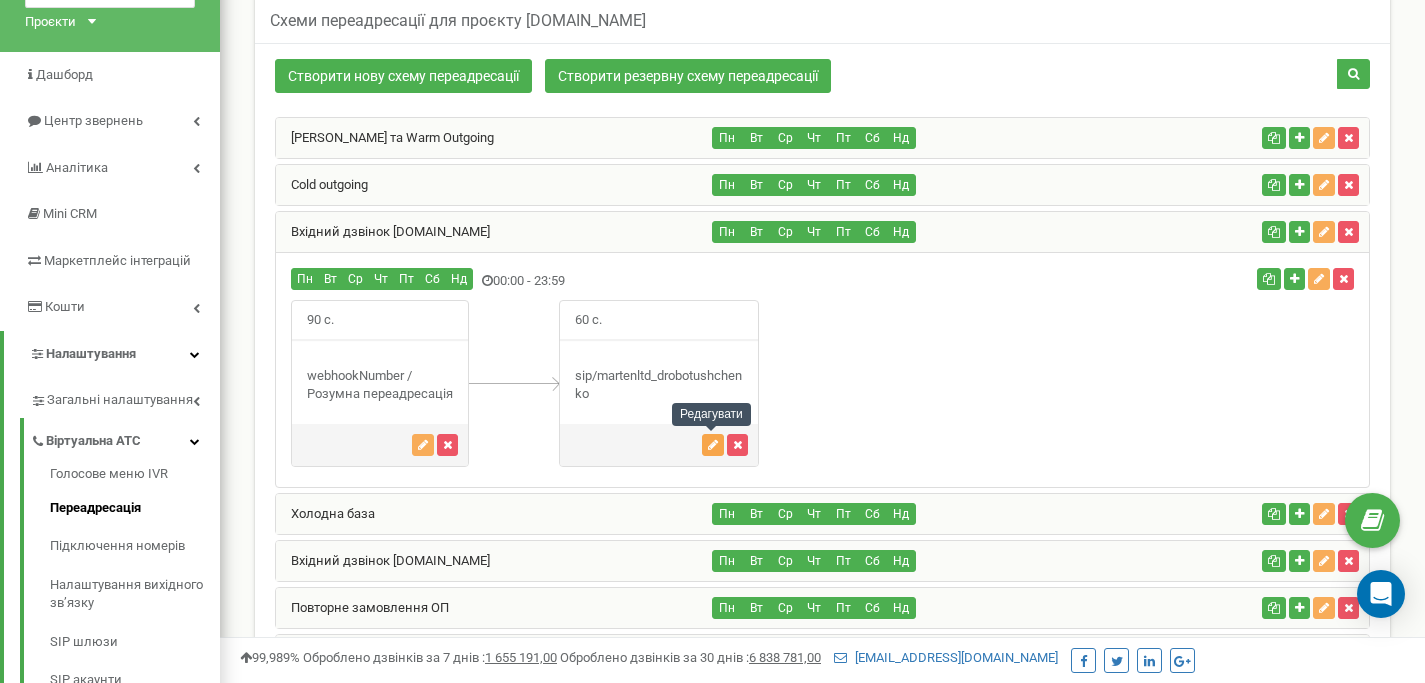 click at bounding box center (713, 445) 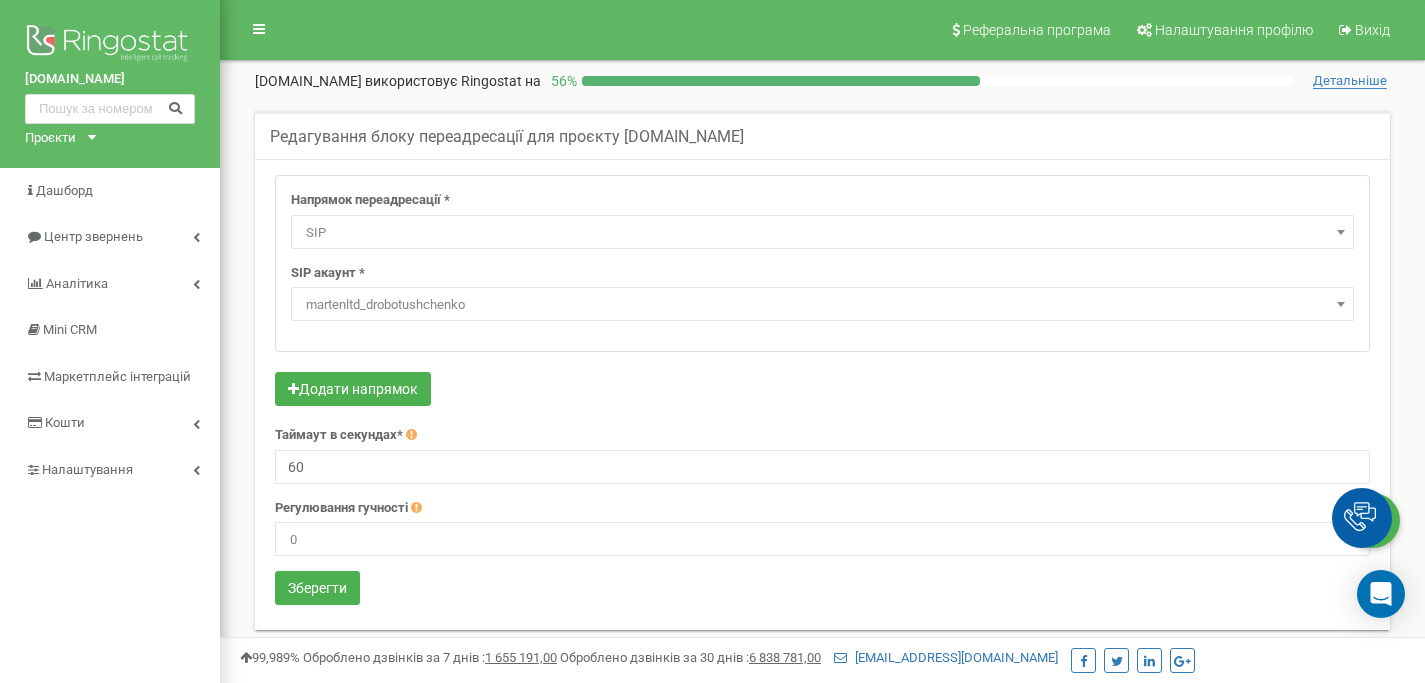 select on "SIP" 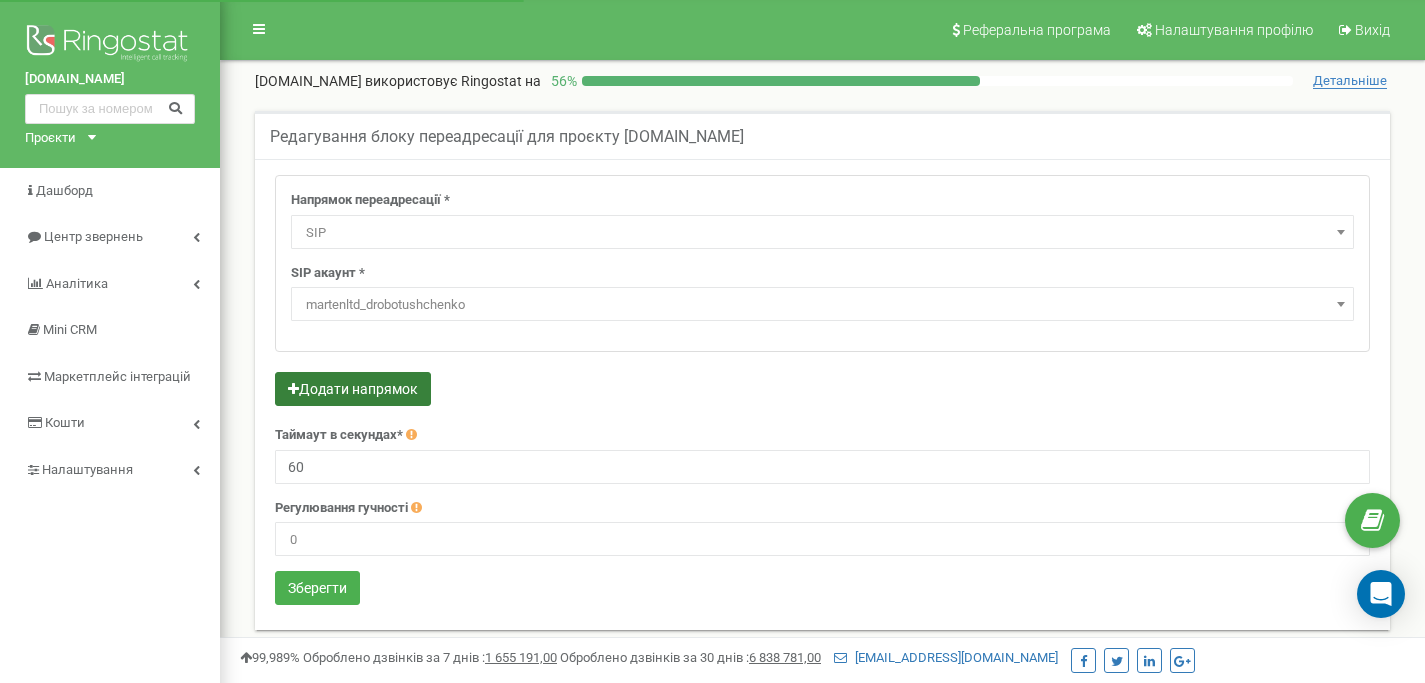 click on "Додати напрямок" at bounding box center (353, 389) 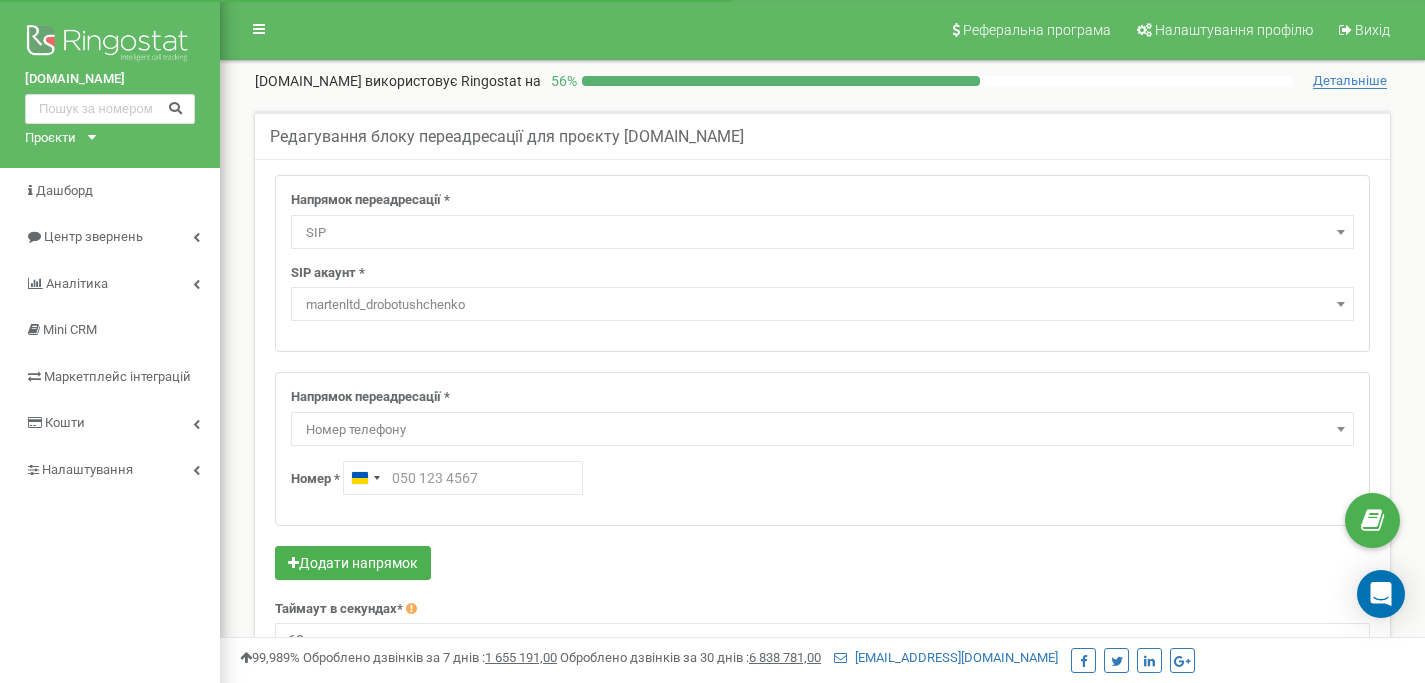 click on "Номер телефону" at bounding box center [822, 430] 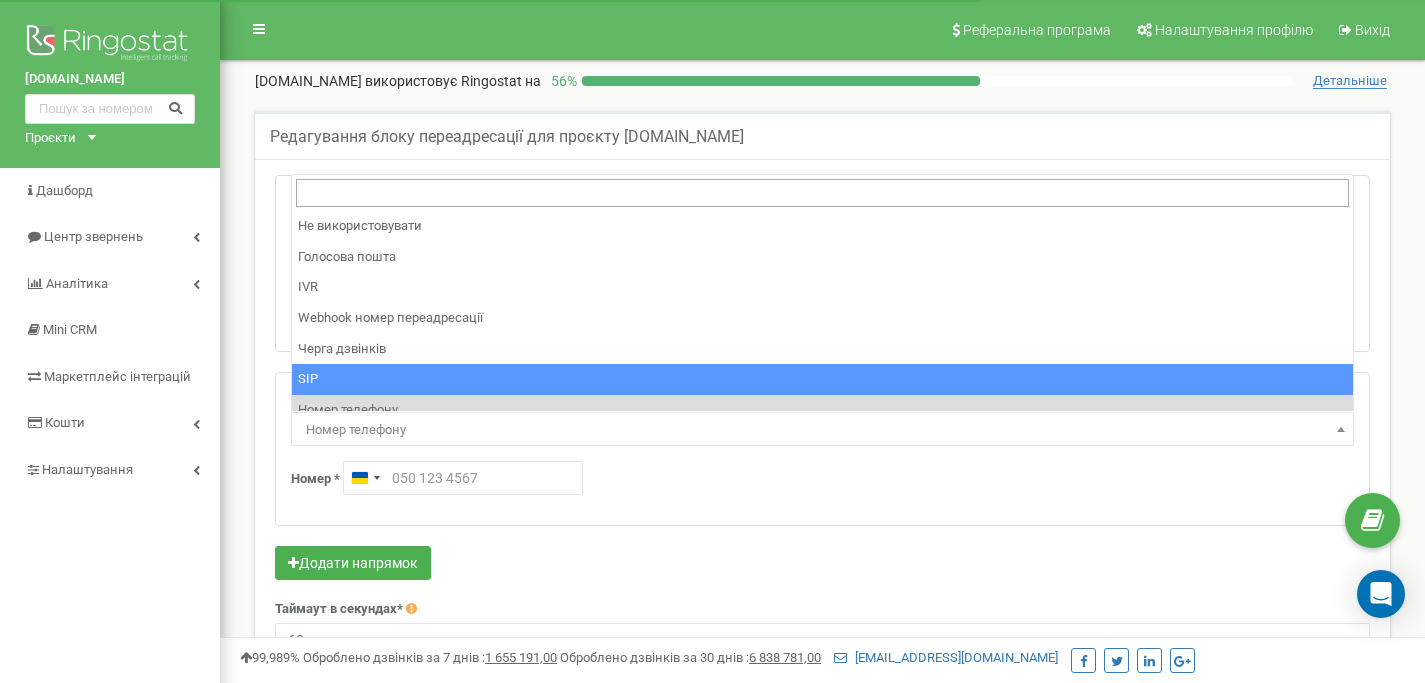 select on "SIP" 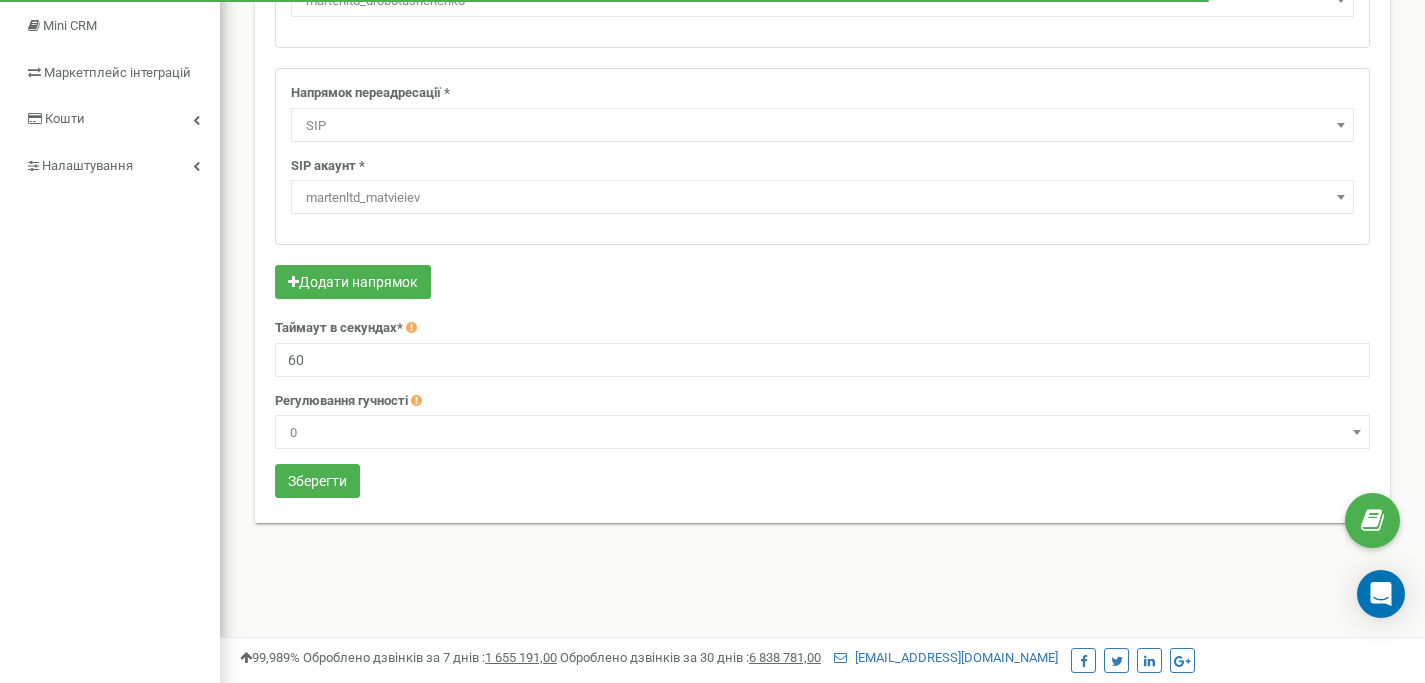 scroll, scrollTop: 517, scrollLeft: 0, axis: vertical 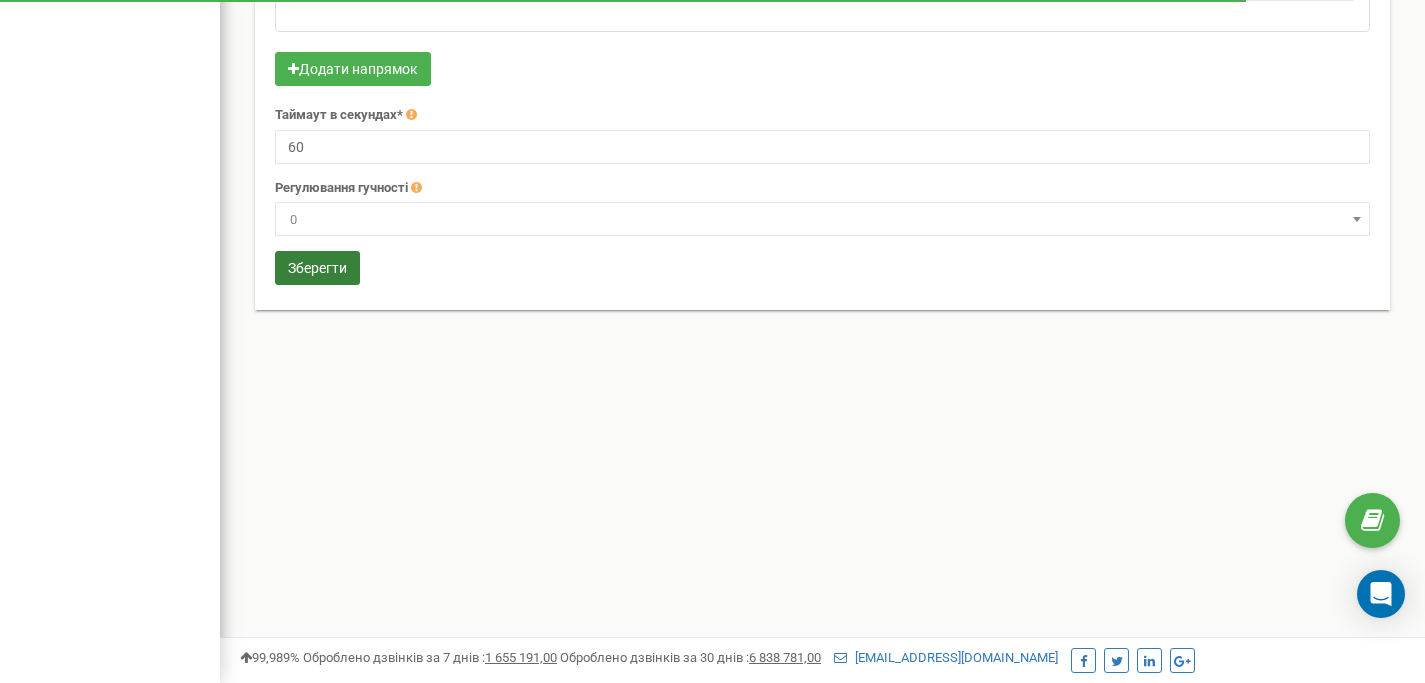 click on "Зберегти" at bounding box center [317, 268] 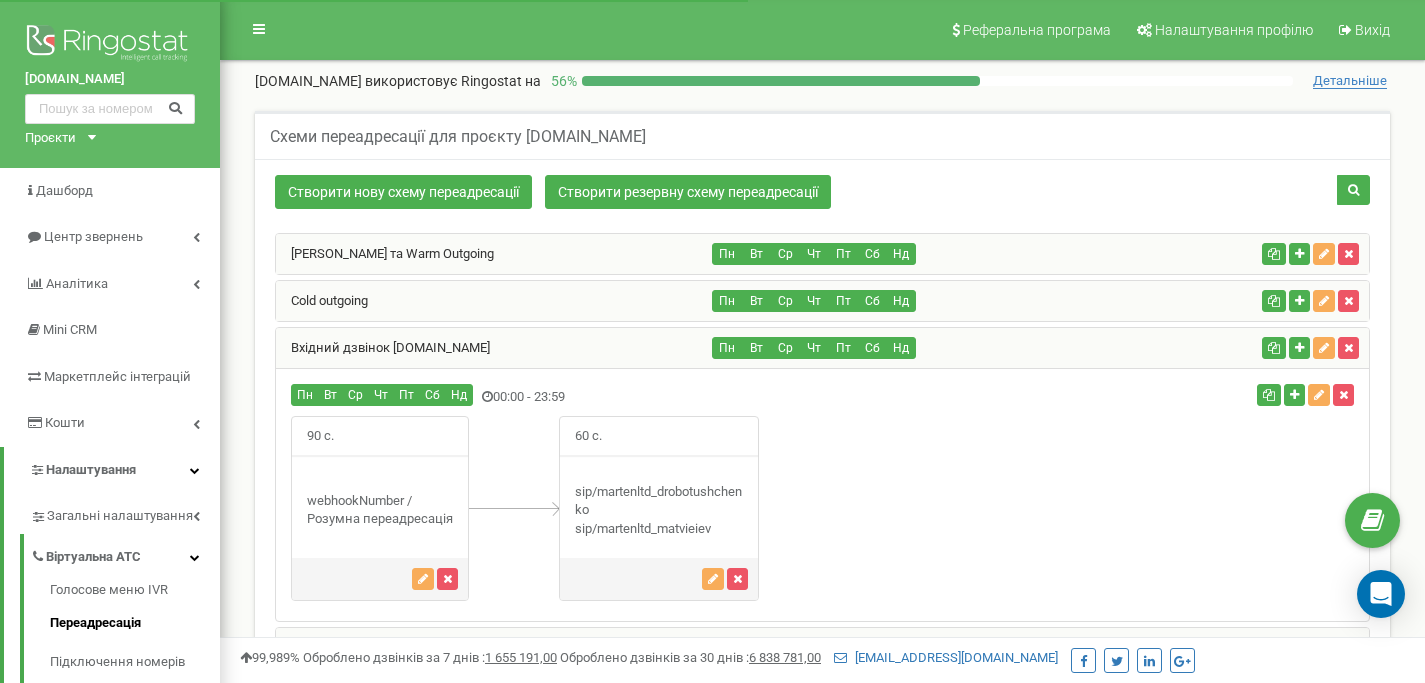 scroll, scrollTop: 366, scrollLeft: 0, axis: vertical 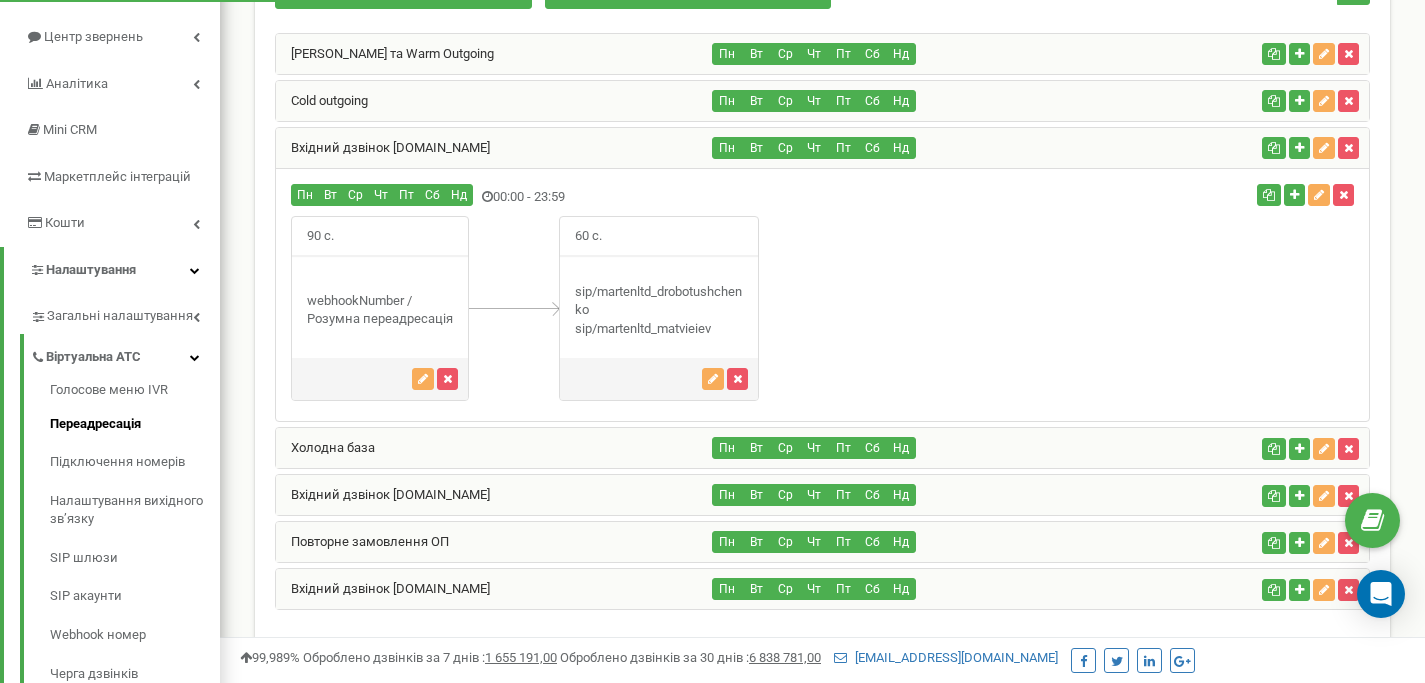 click on "Вхідний дзвінок [DOMAIN_NAME]" at bounding box center (494, 148) 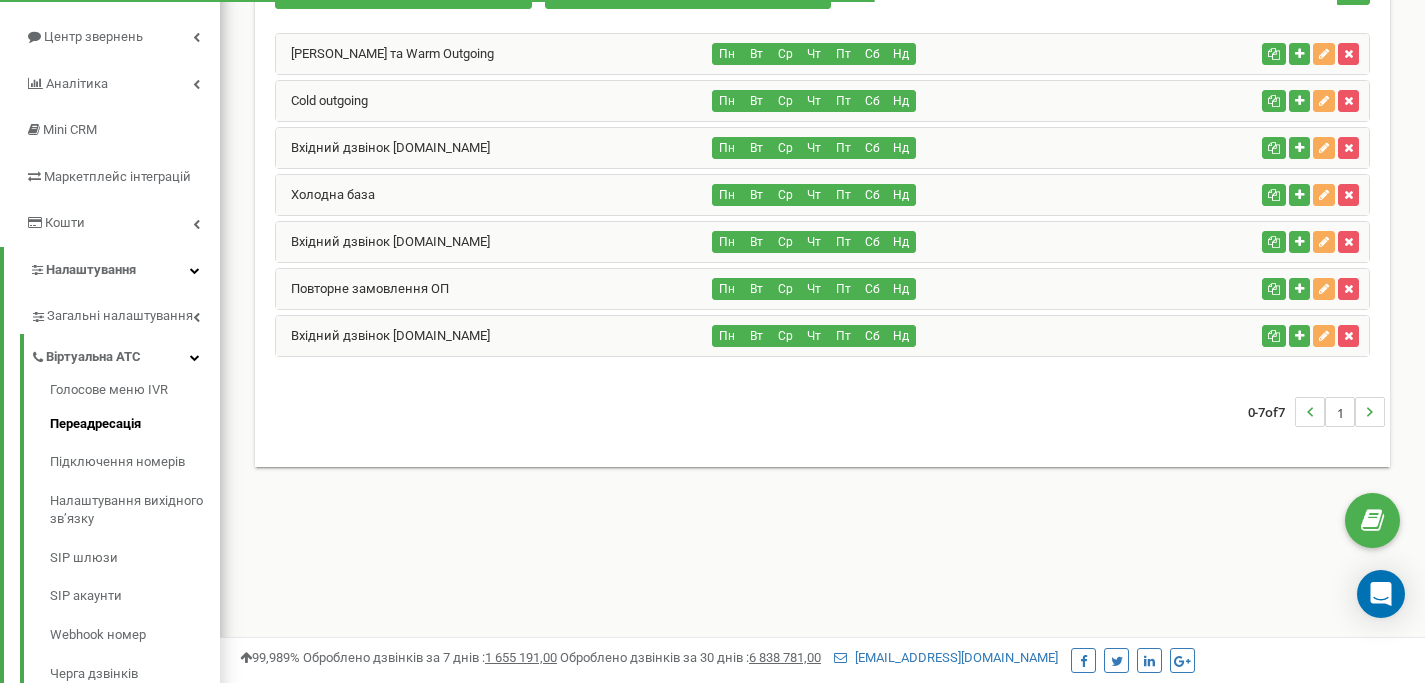 click on "[PERSON_NAME] та Warm Outgoing" at bounding box center (494, 54) 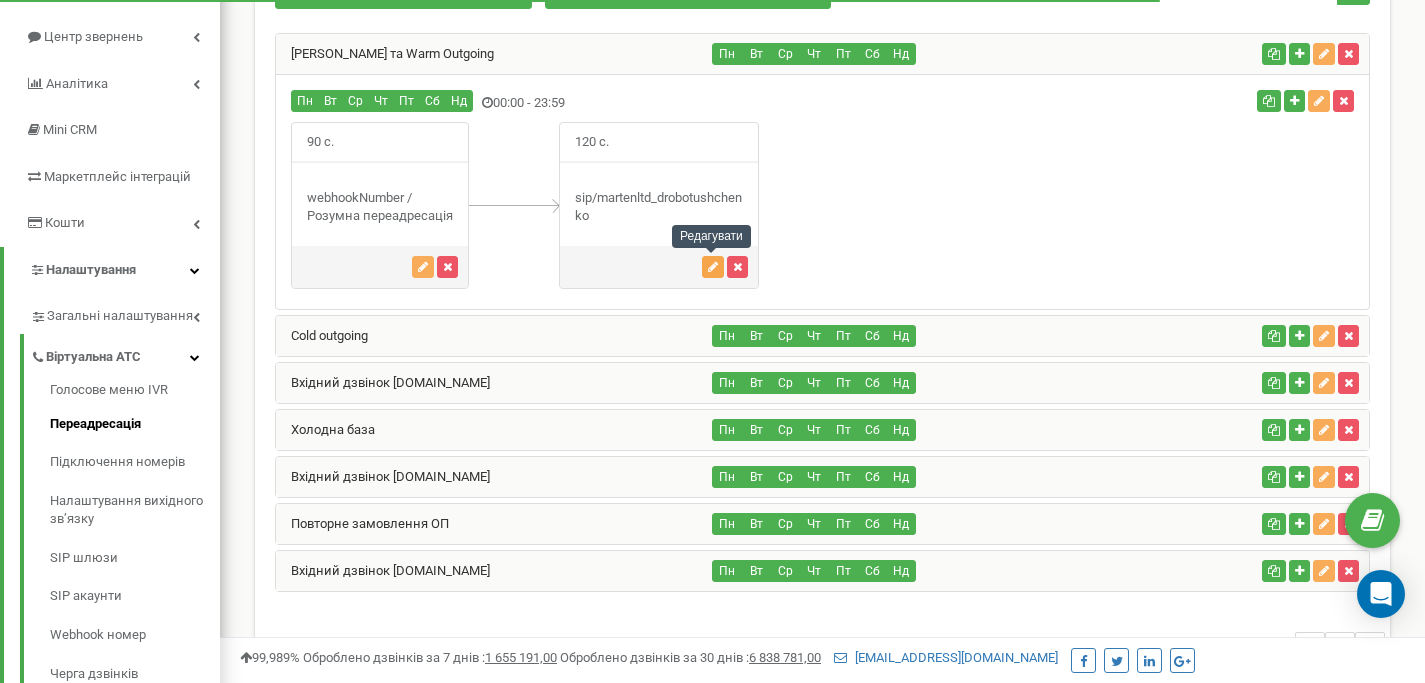 click at bounding box center [713, 267] 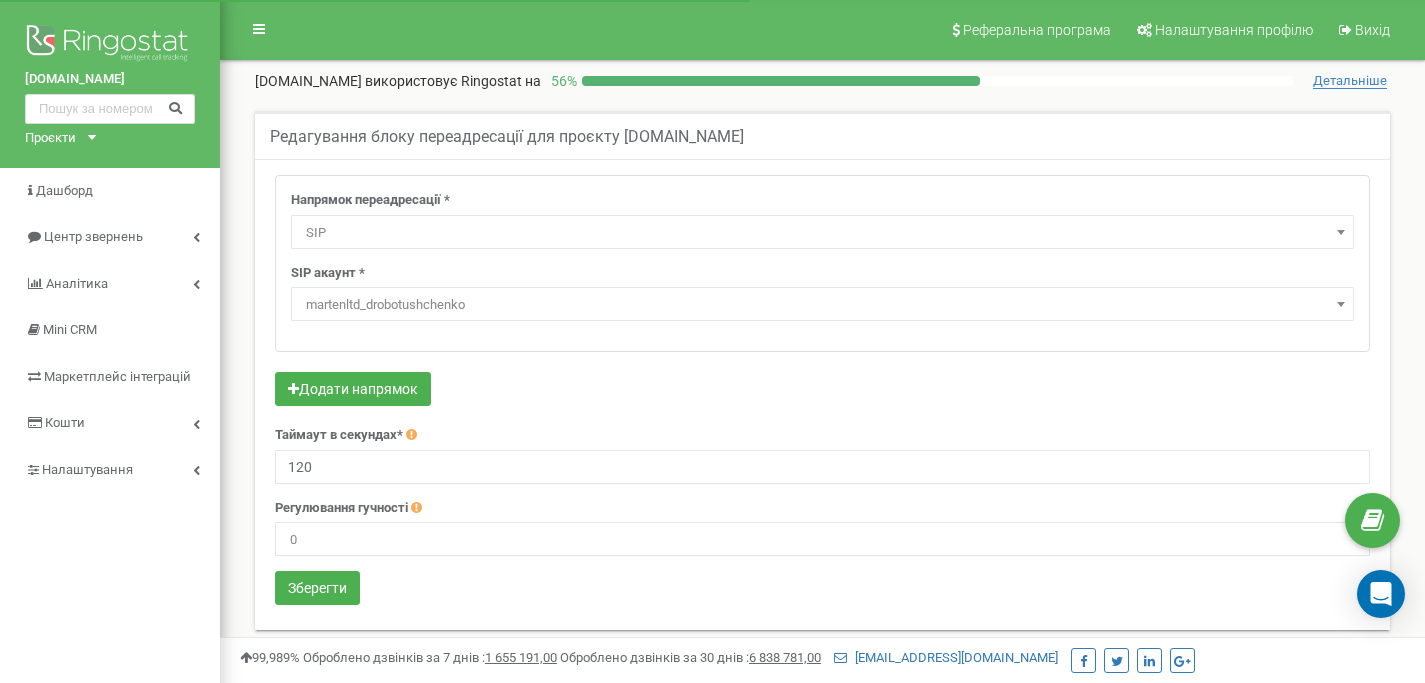select on "SIP" 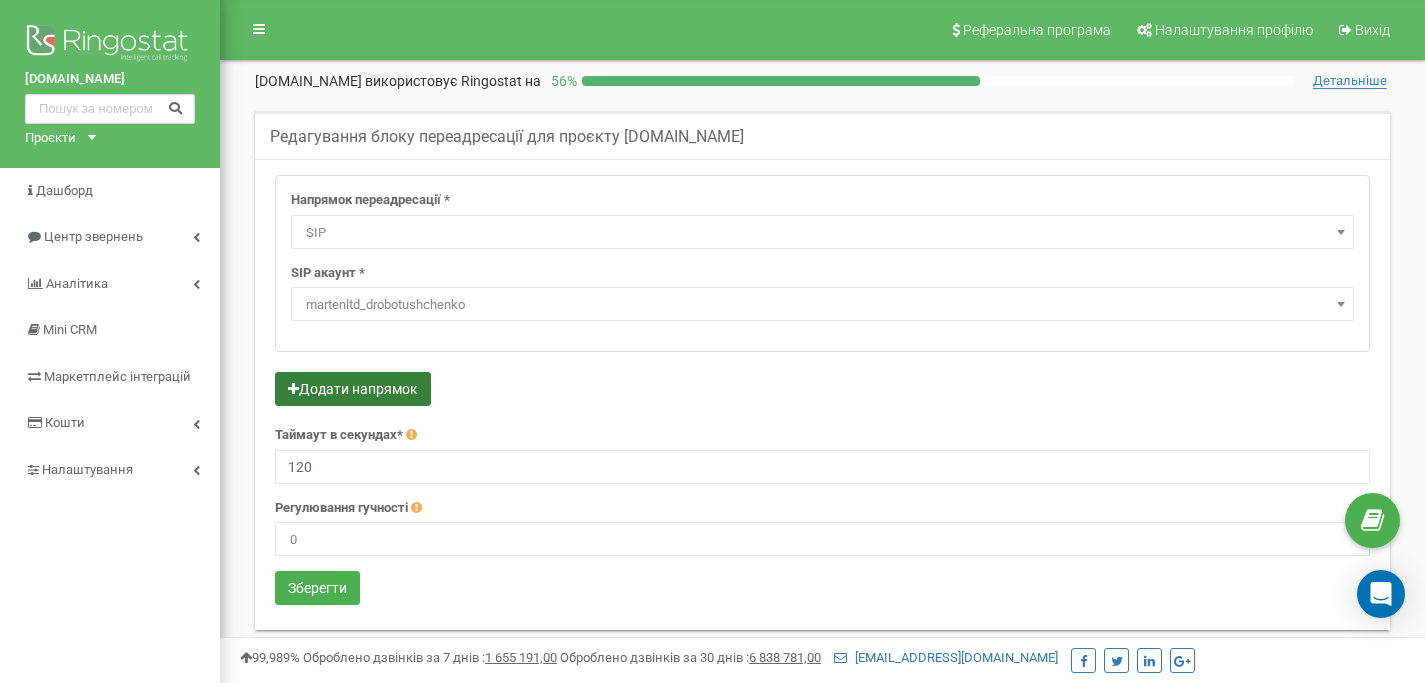 click on "Додати напрямок" at bounding box center [353, 389] 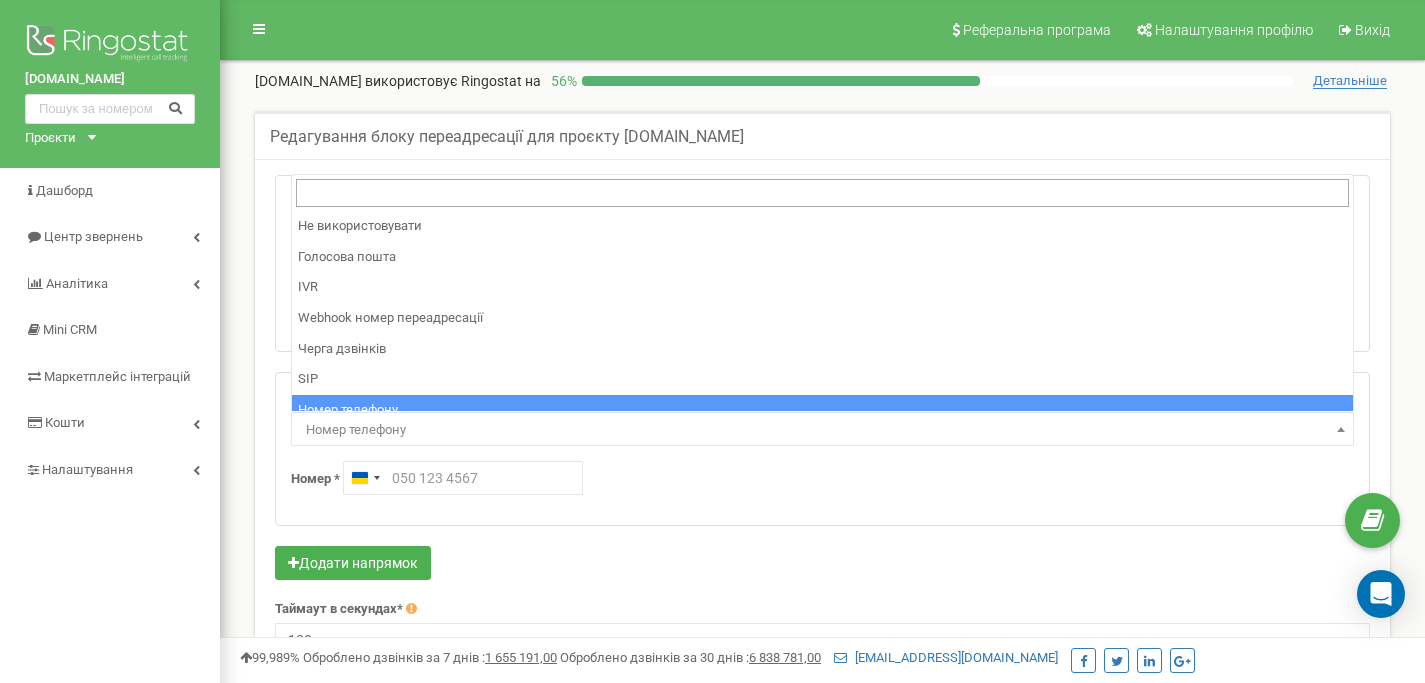 click on "Номер телефону" at bounding box center [822, 430] 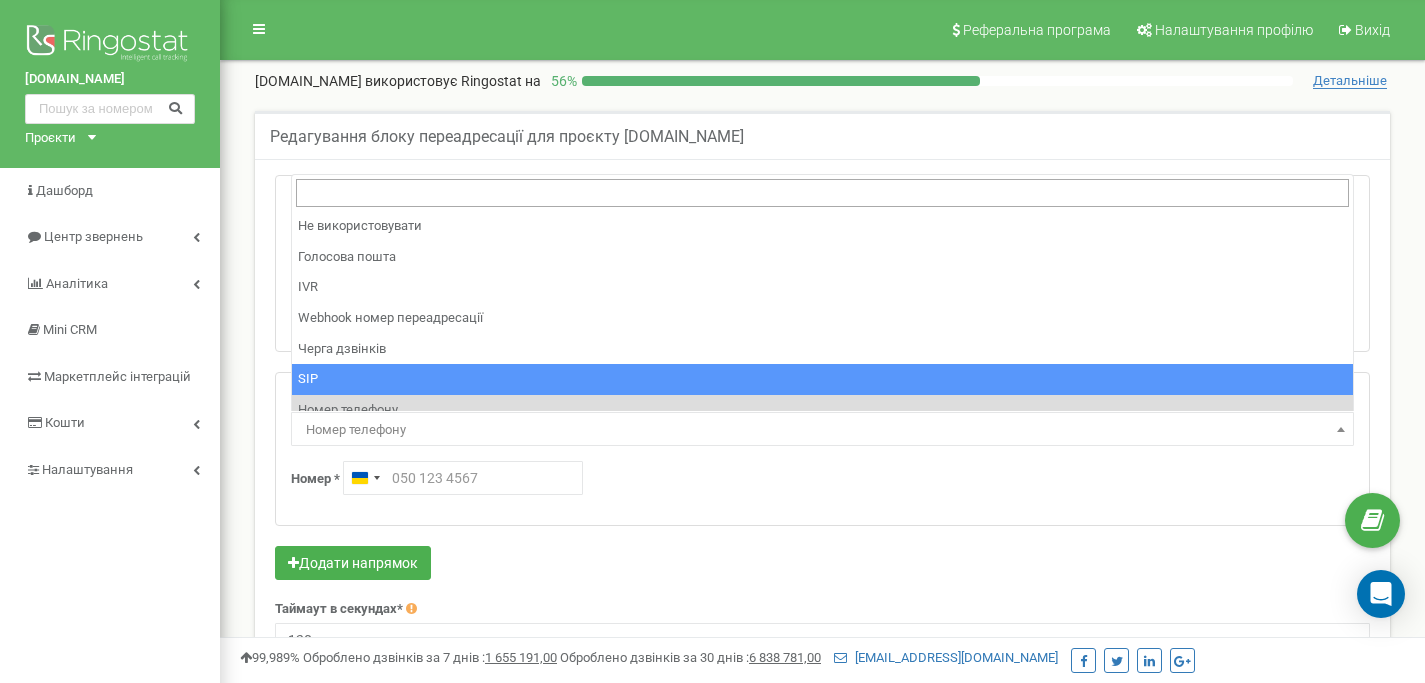 select on "SIP" 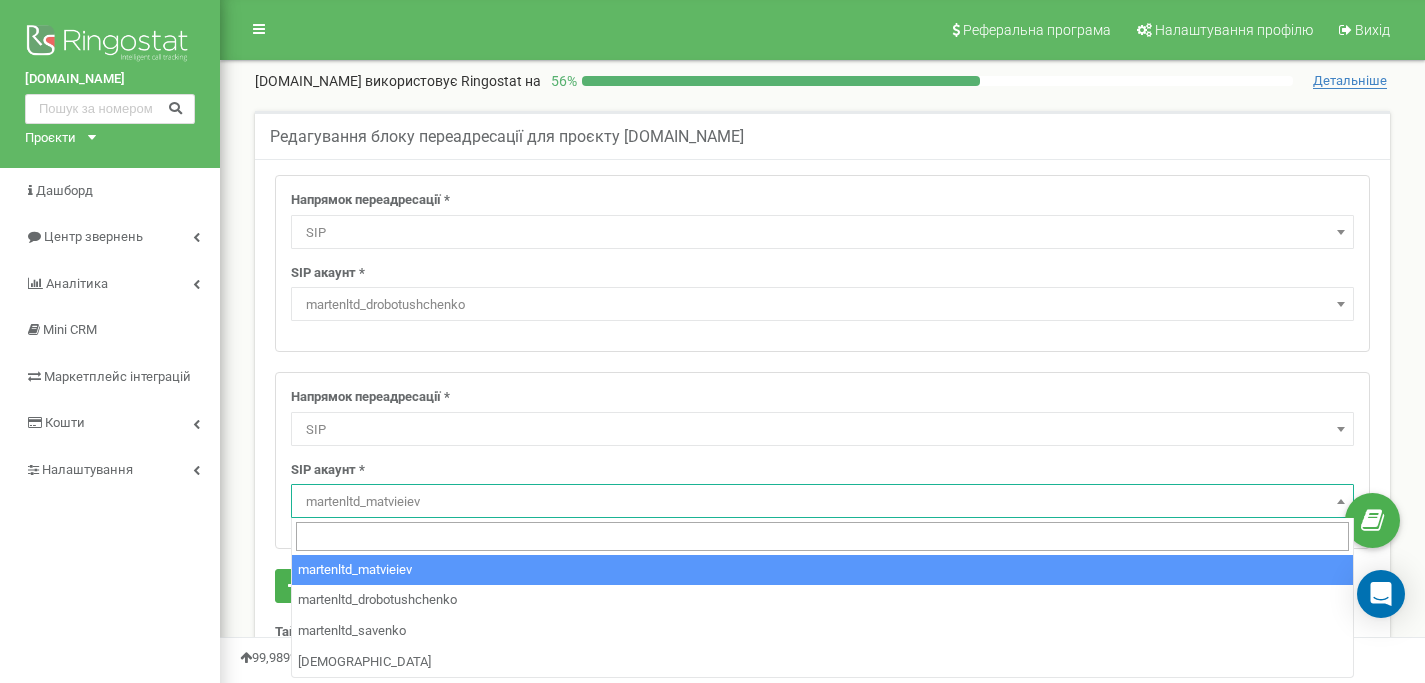 click on "martenltd_matvieiev" at bounding box center (822, 502) 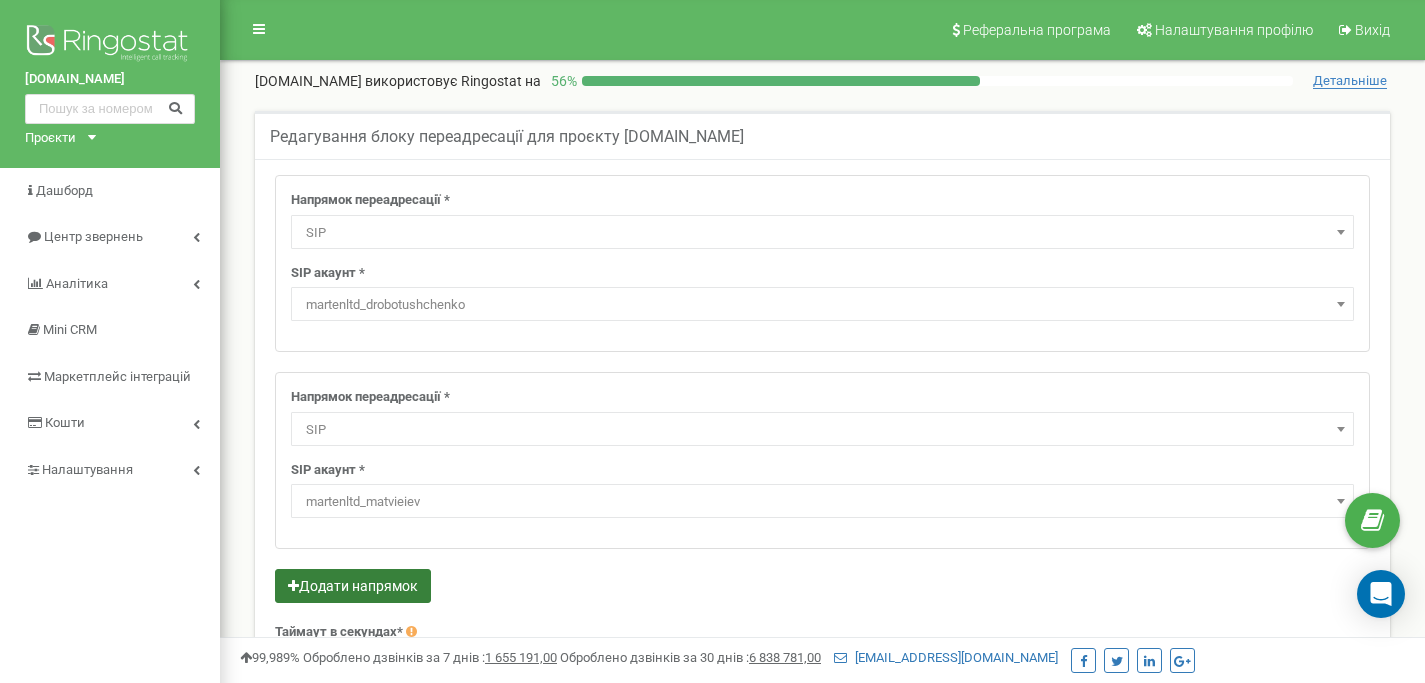 click on "Додати напрямок" at bounding box center [353, 586] 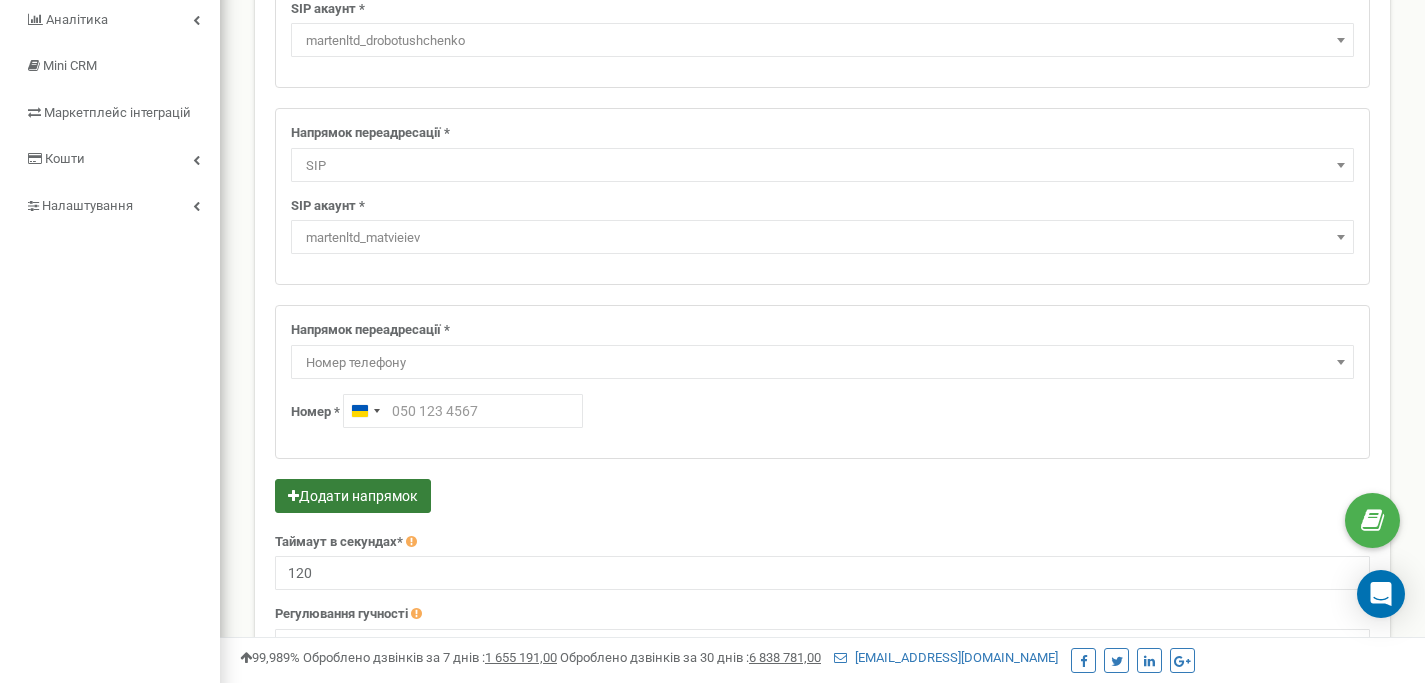 scroll, scrollTop: 364, scrollLeft: 0, axis: vertical 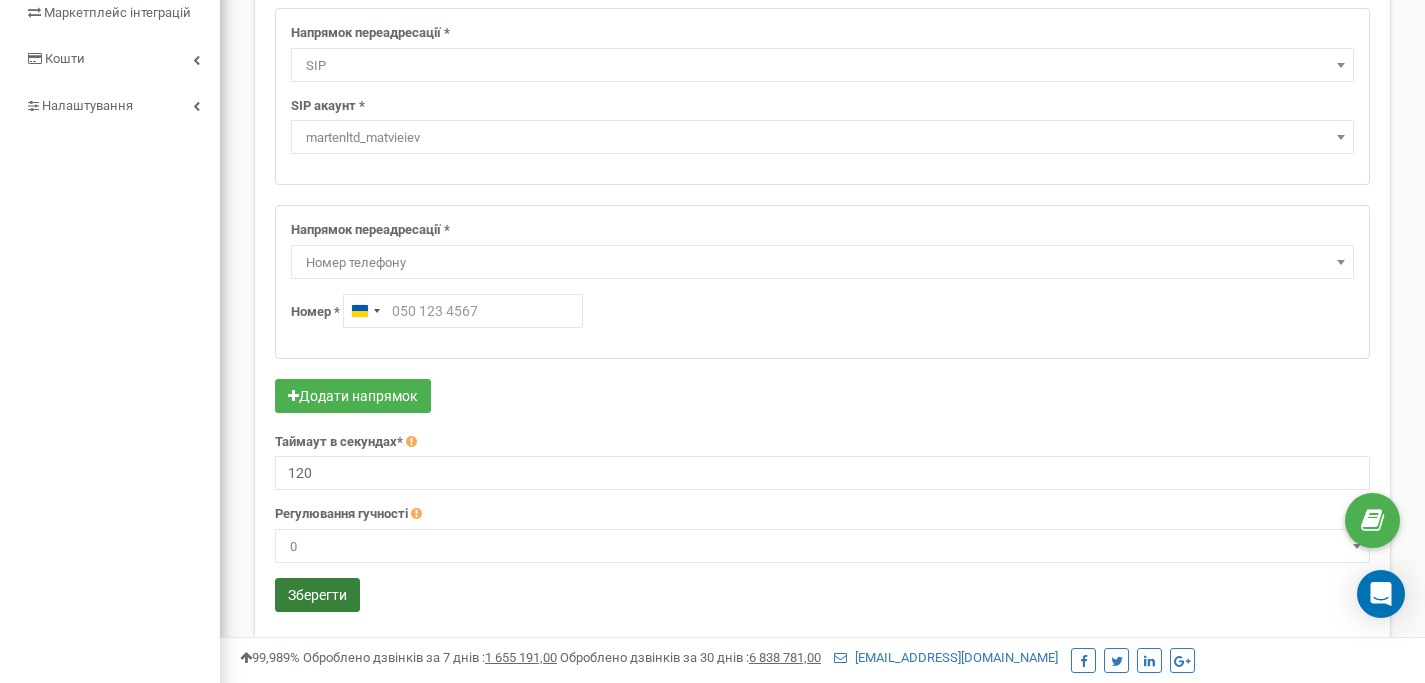 click on "Зберегти" at bounding box center (317, 595) 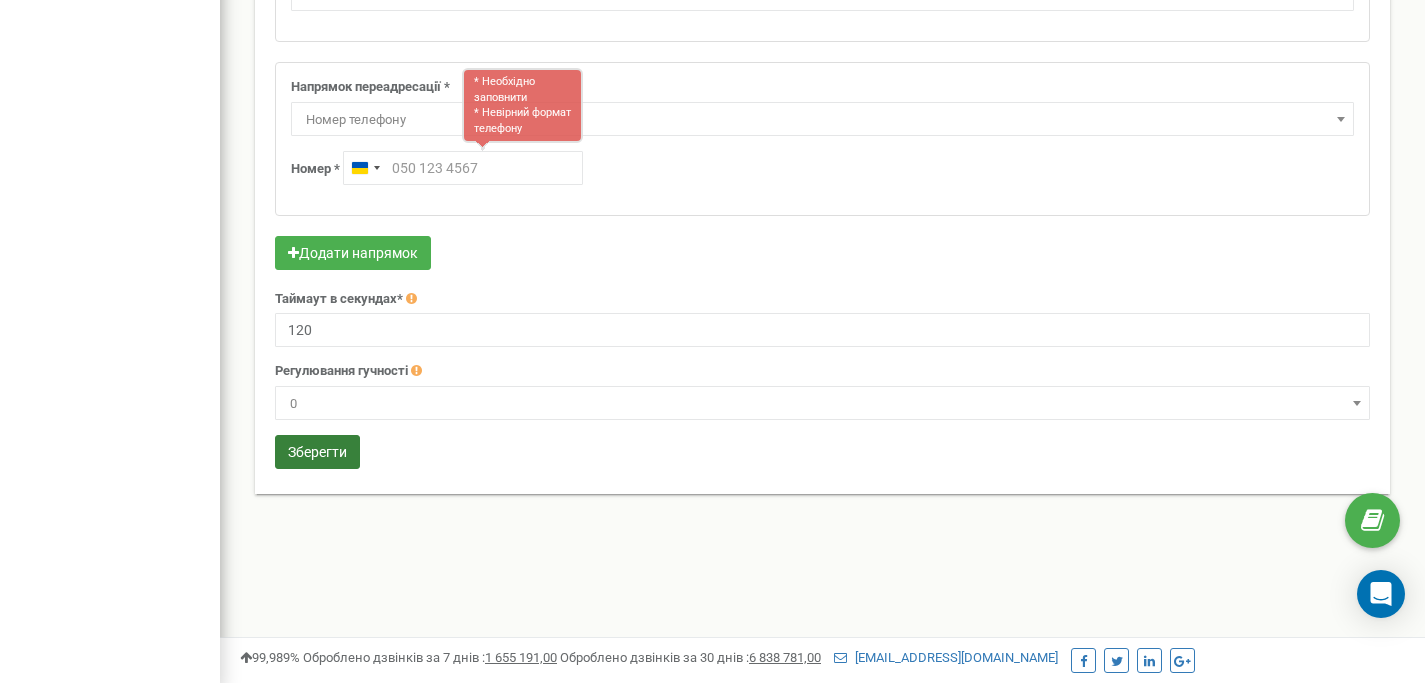 scroll, scrollTop: 517, scrollLeft: 0, axis: vertical 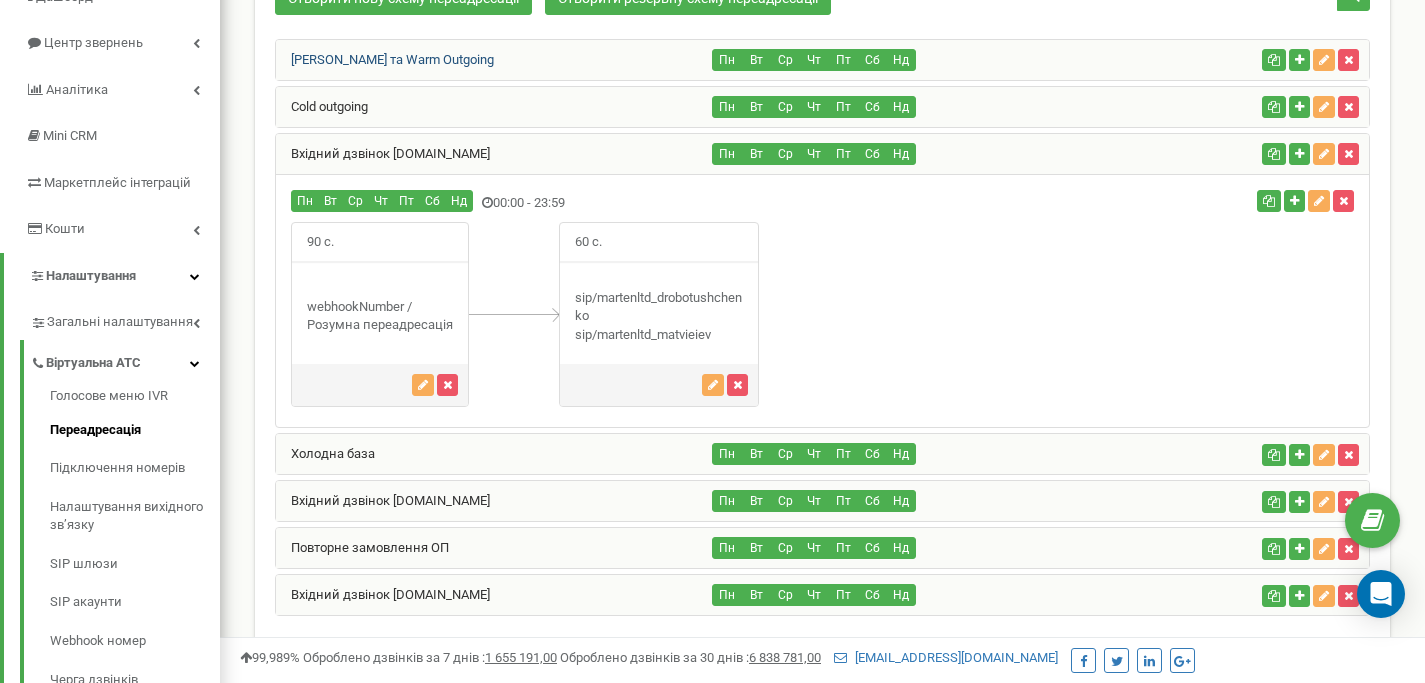 click on "Marten, OXI та Warm Outgoing" at bounding box center (385, 59) 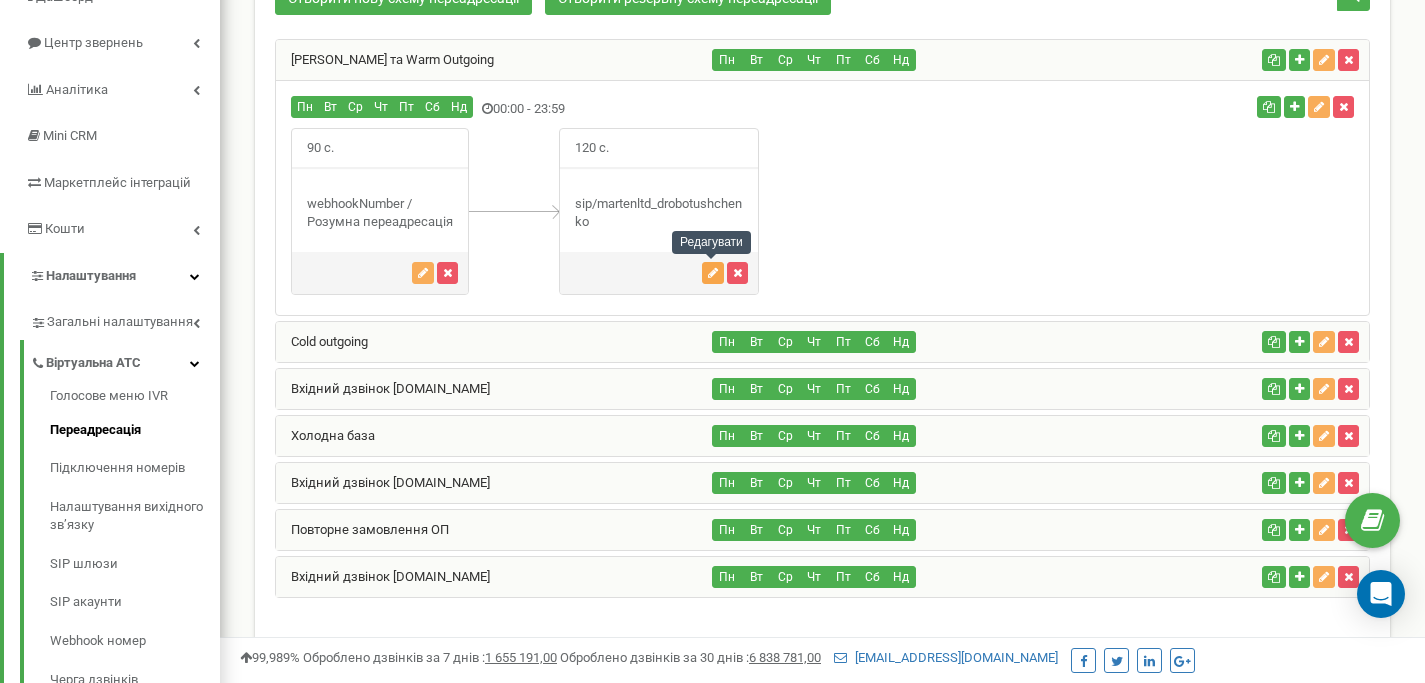 click at bounding box center [713, 273] 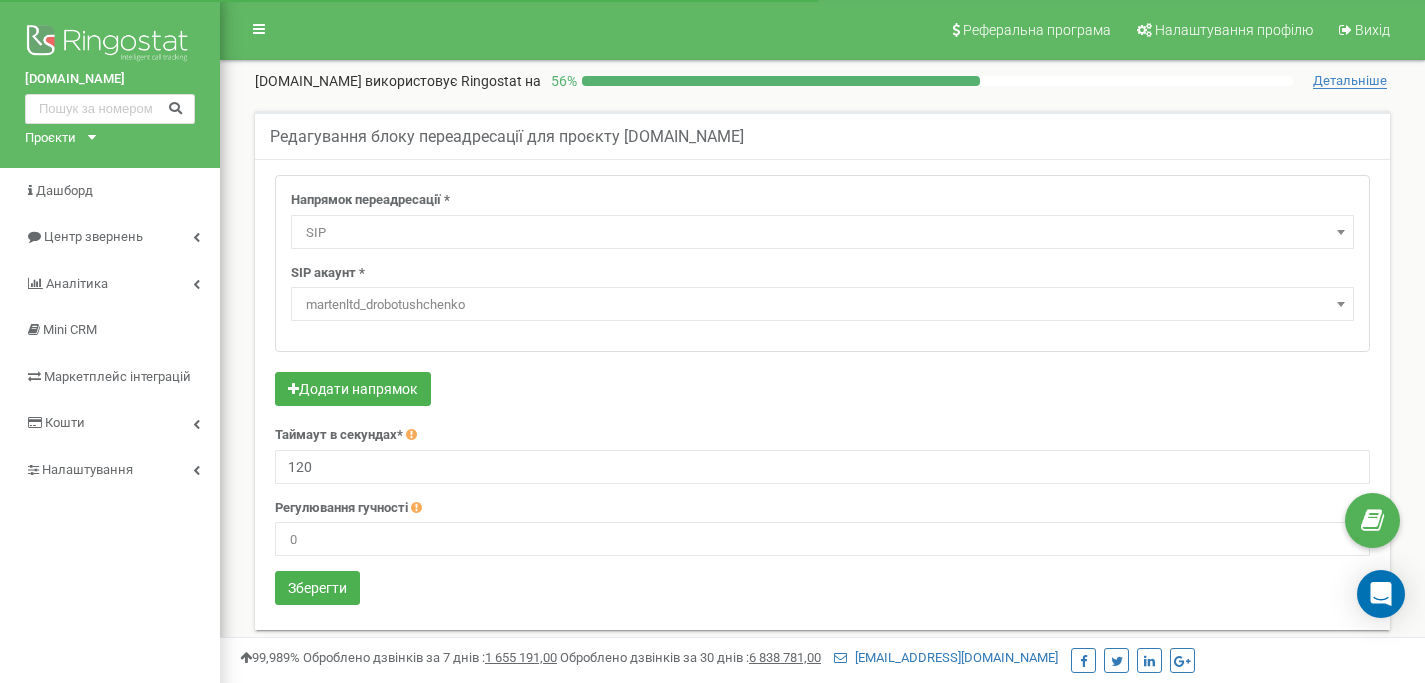 select on "SIP" 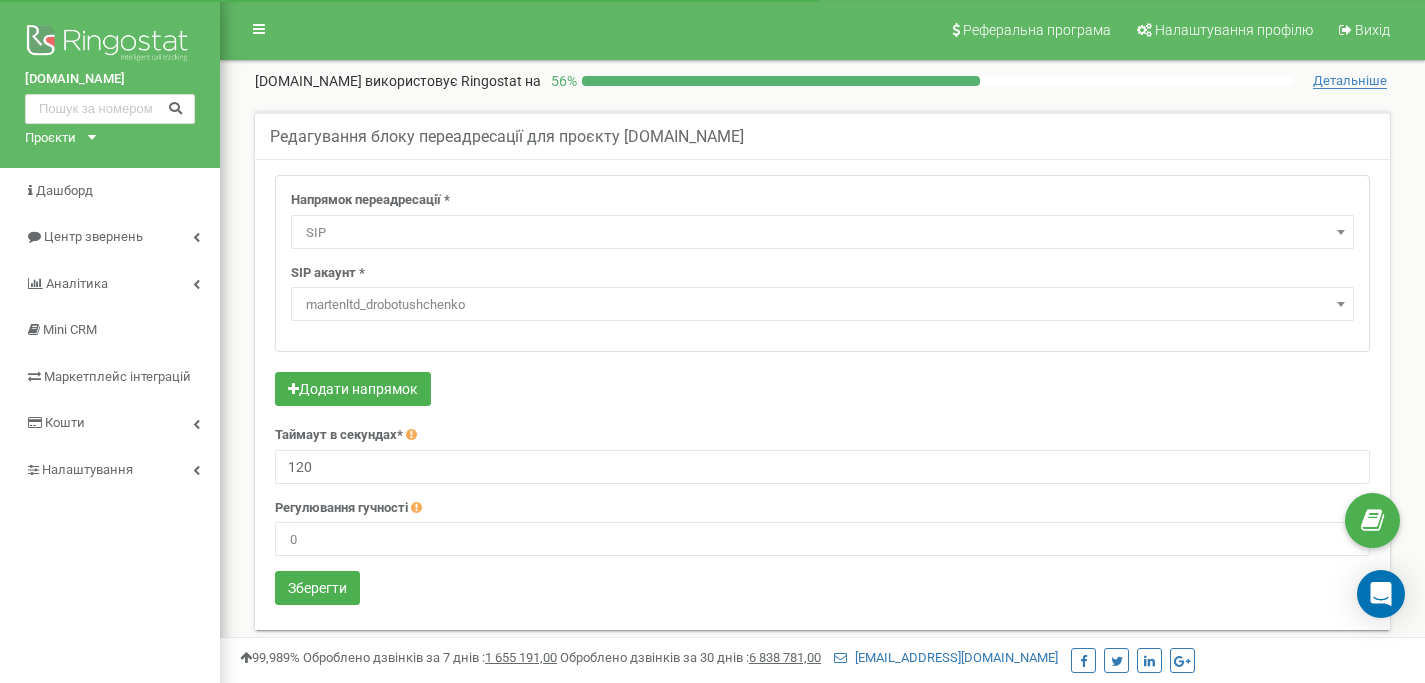 scroll, scrollTop: 0, scrollLeft: 0, axis: both 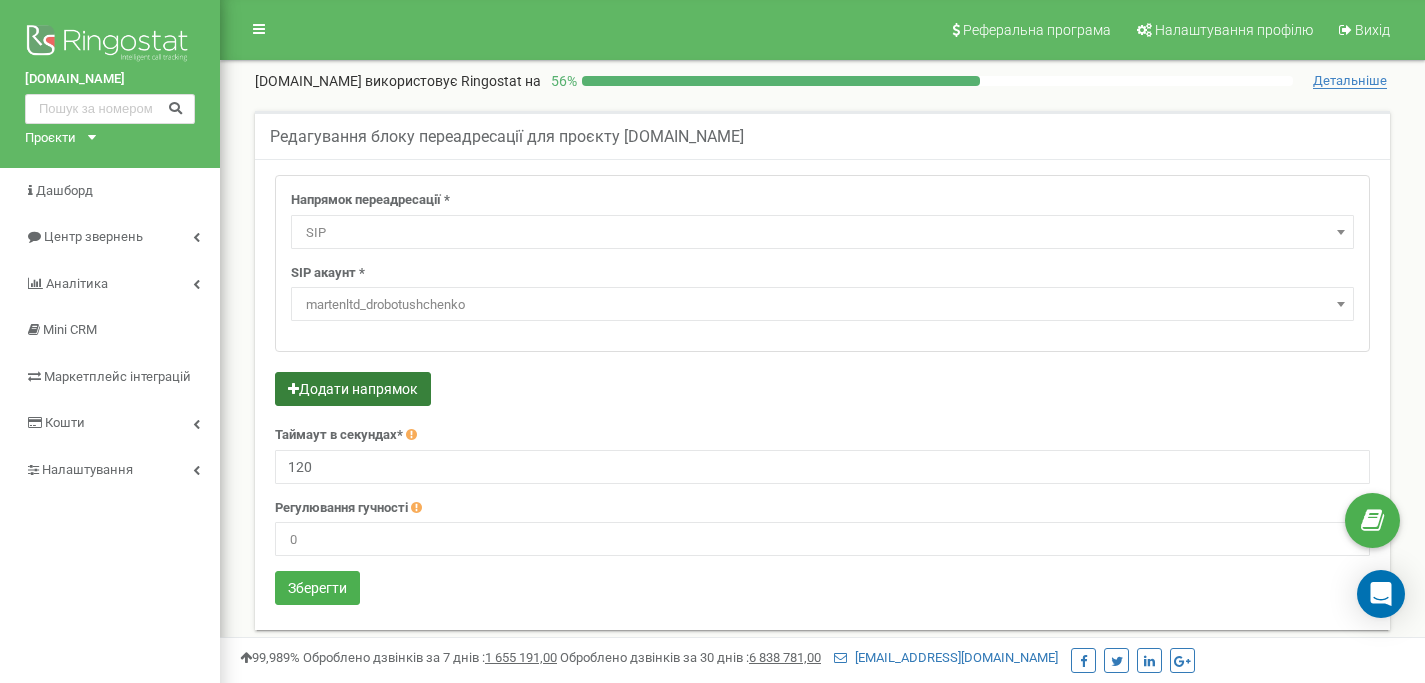 click on "Додати напрямок" at bounding box center [353, 389] 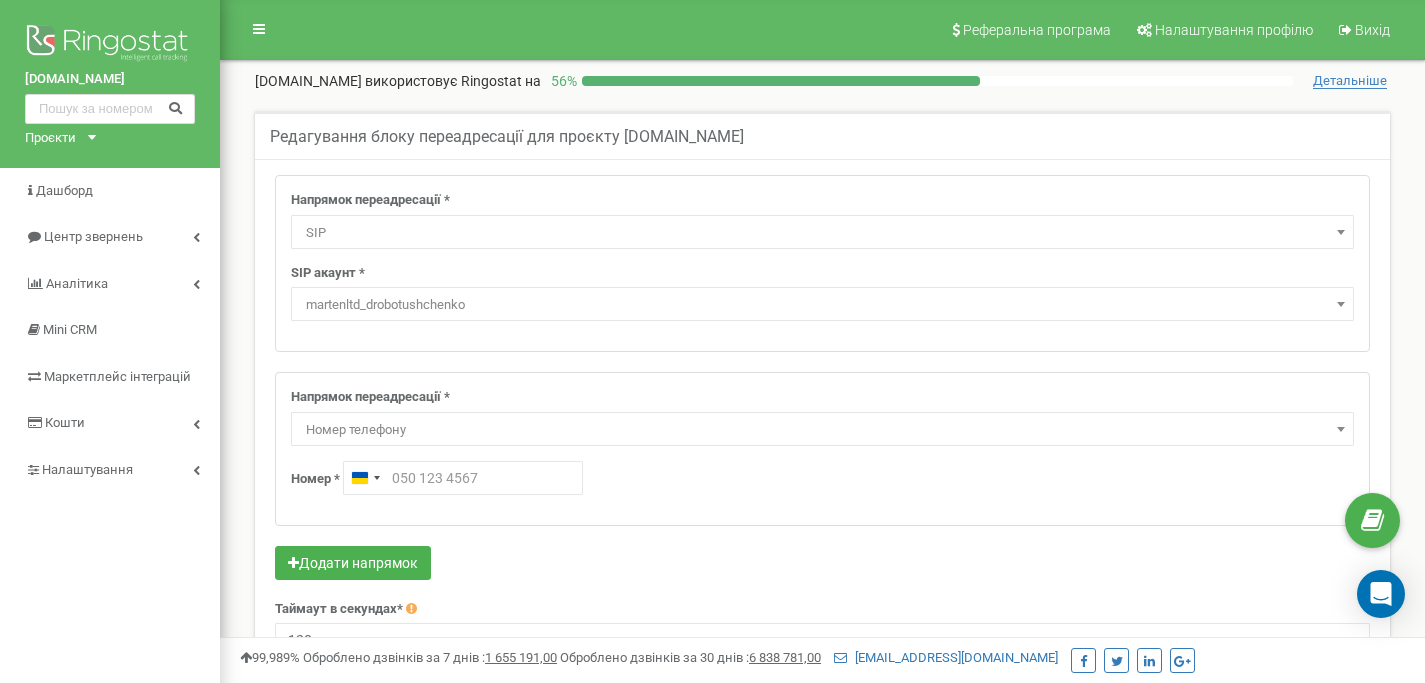click on "Номер телефону" at bounding box center (822, 430) 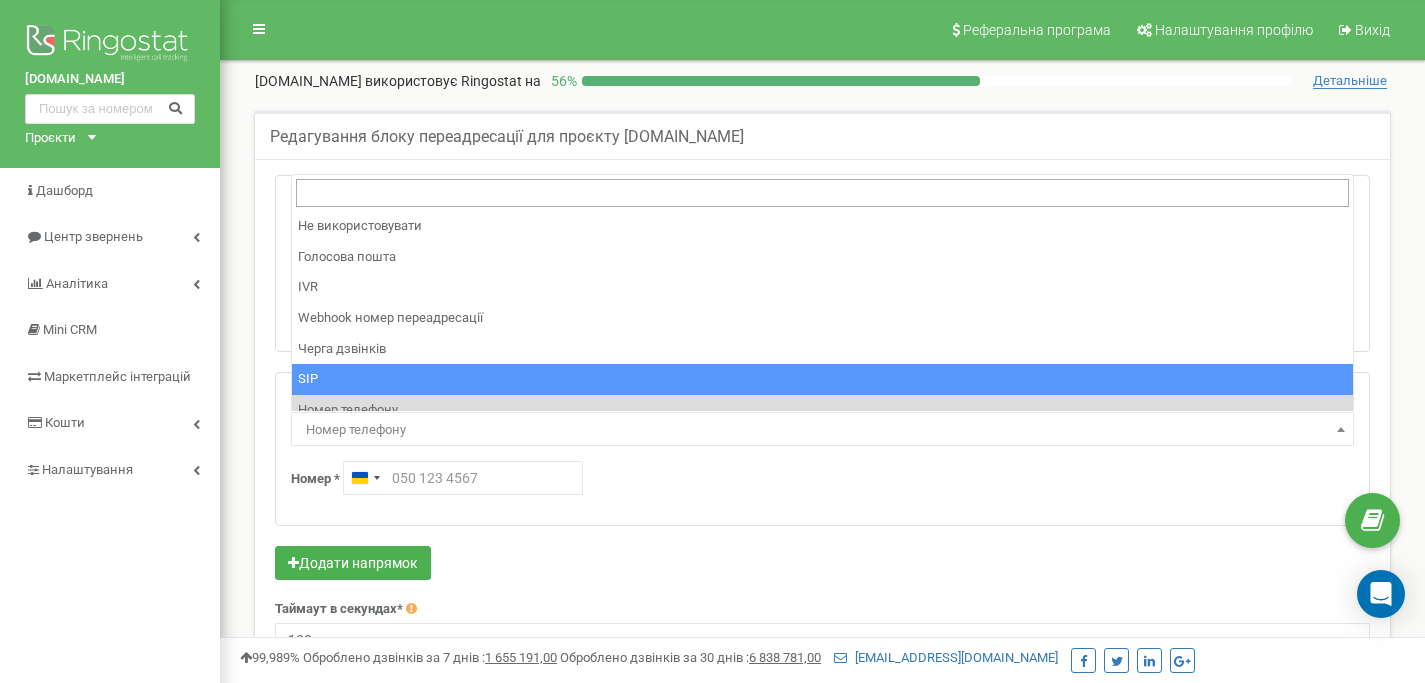 select on "SIP" 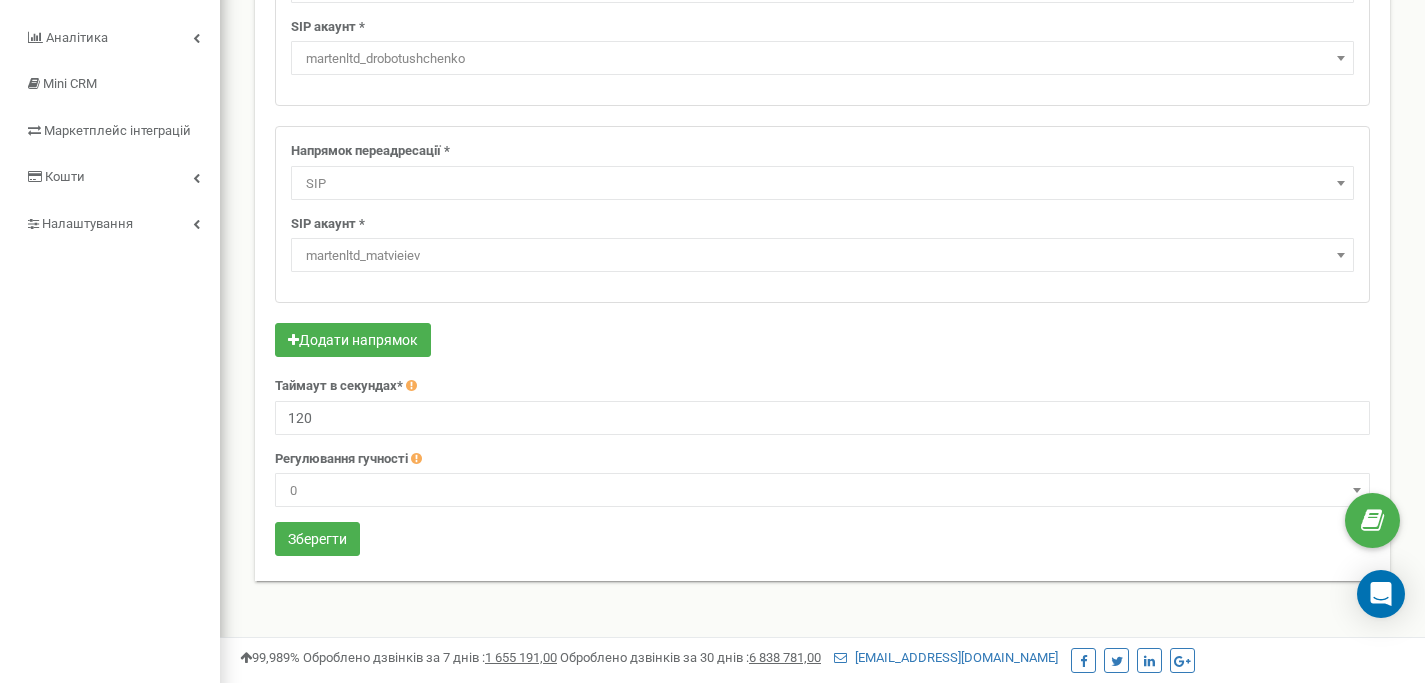scroll, scrollTop: 387, scrollLeft: 0, axis: vertical 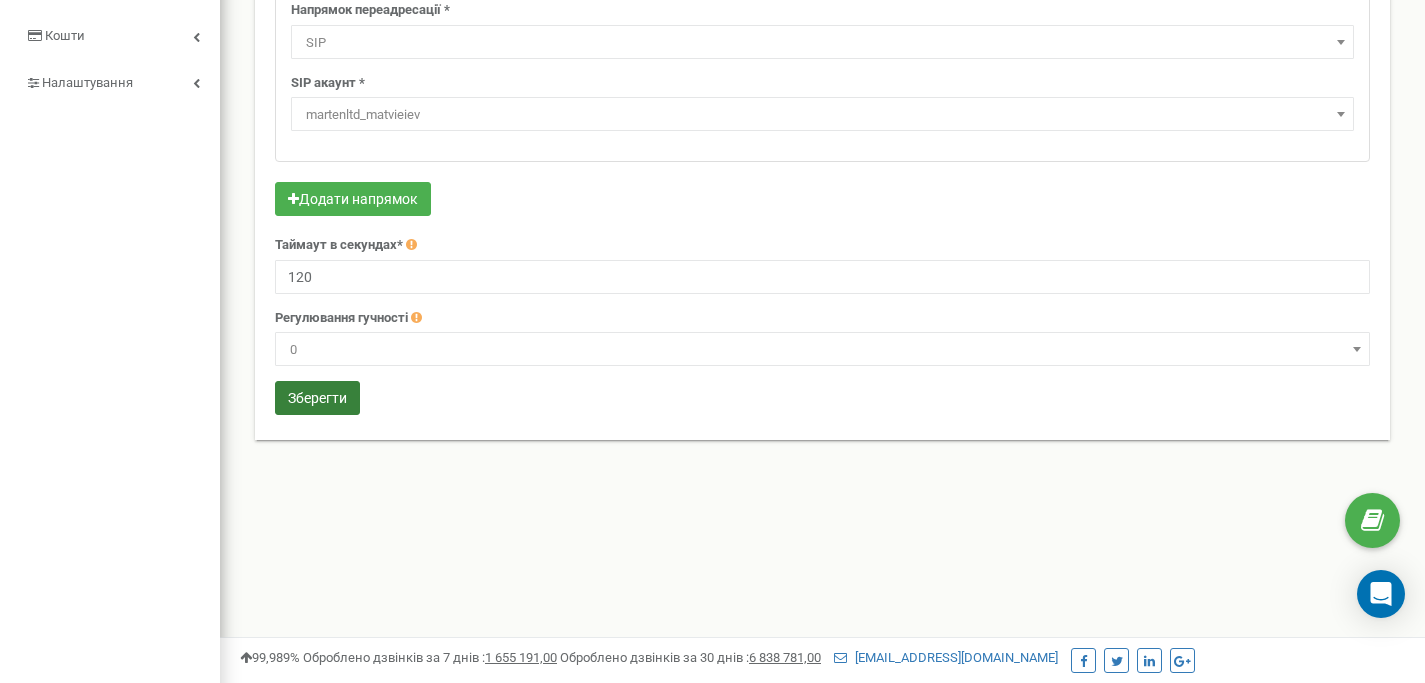click on "Зберегти" at bounding box center (317, 398) 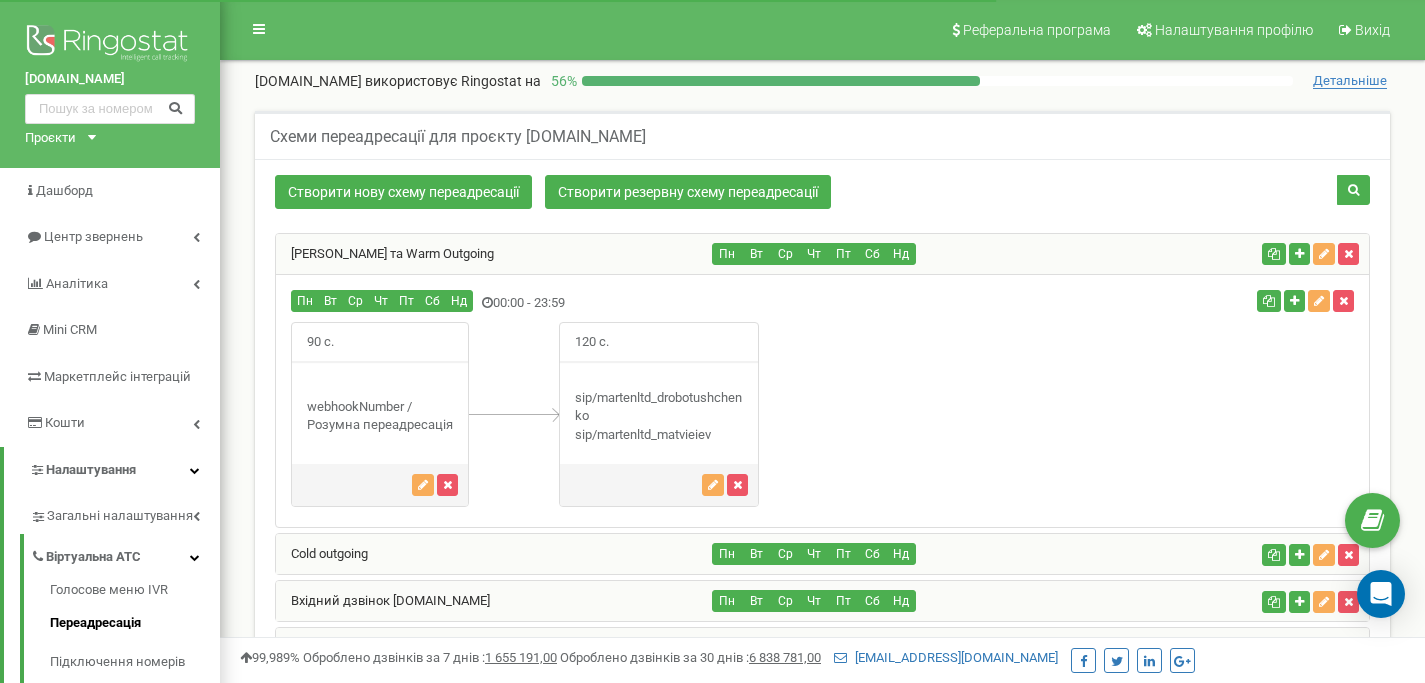scroll, scrollTop: 260, scrollLeft: 0, axis: vertical 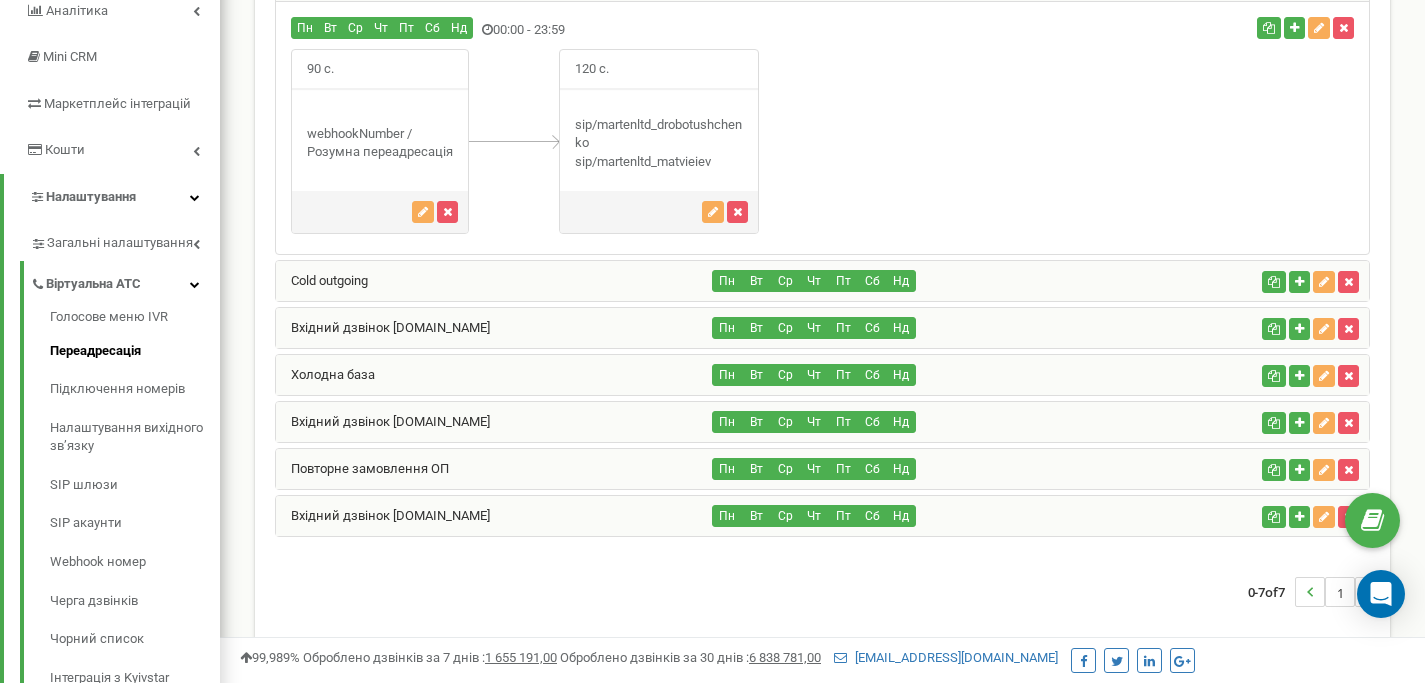 click on "Вхідний дзвінок [DOMAIN_NAME]" at bounding box center [494, 422] 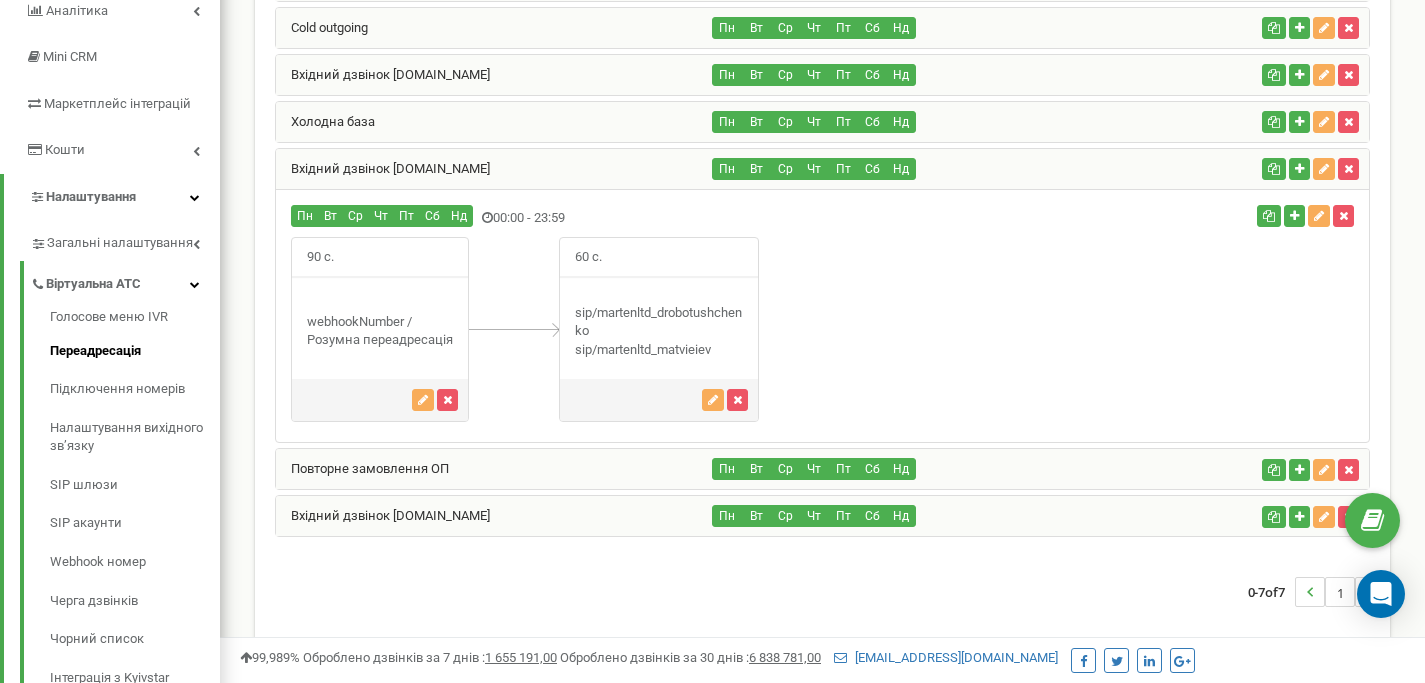 click on "Холодна база" at bounding box center [494, 122] 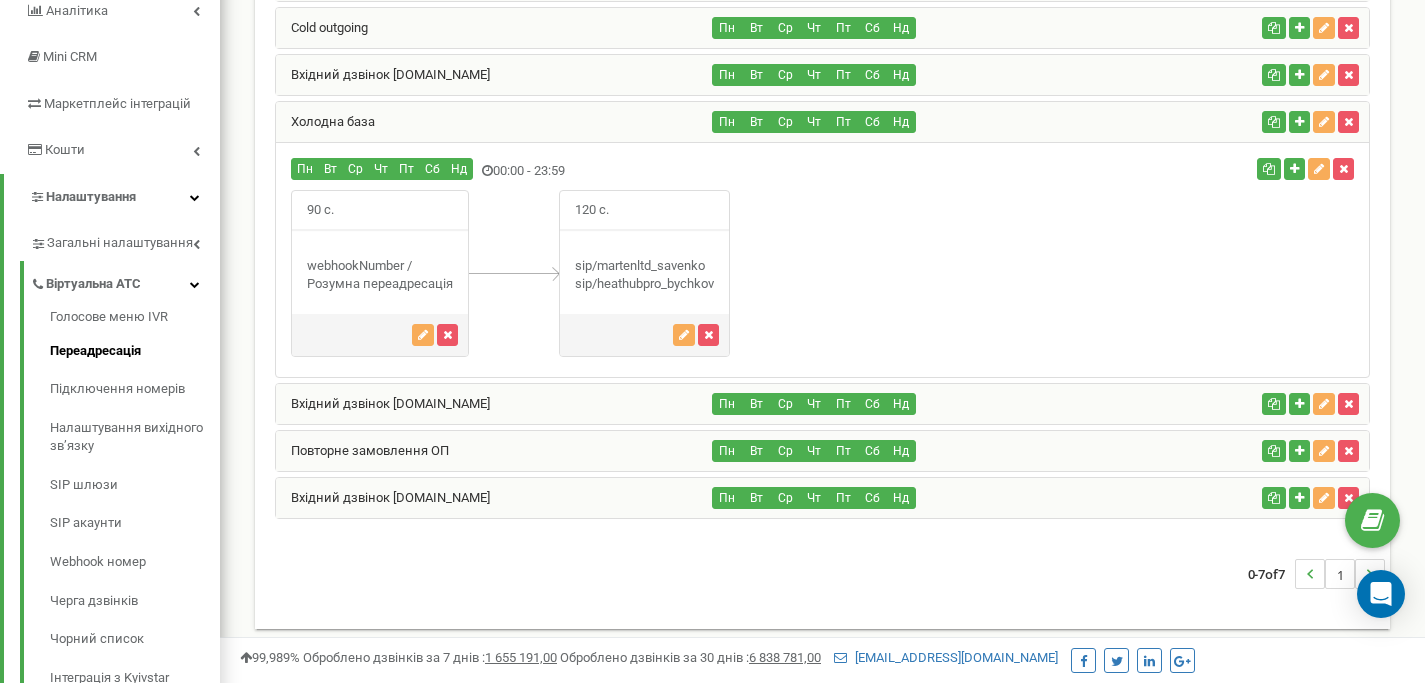 click on "Вхідний дзвінок [DOMAIN_NAME]" at bounding box center (494, 75) 